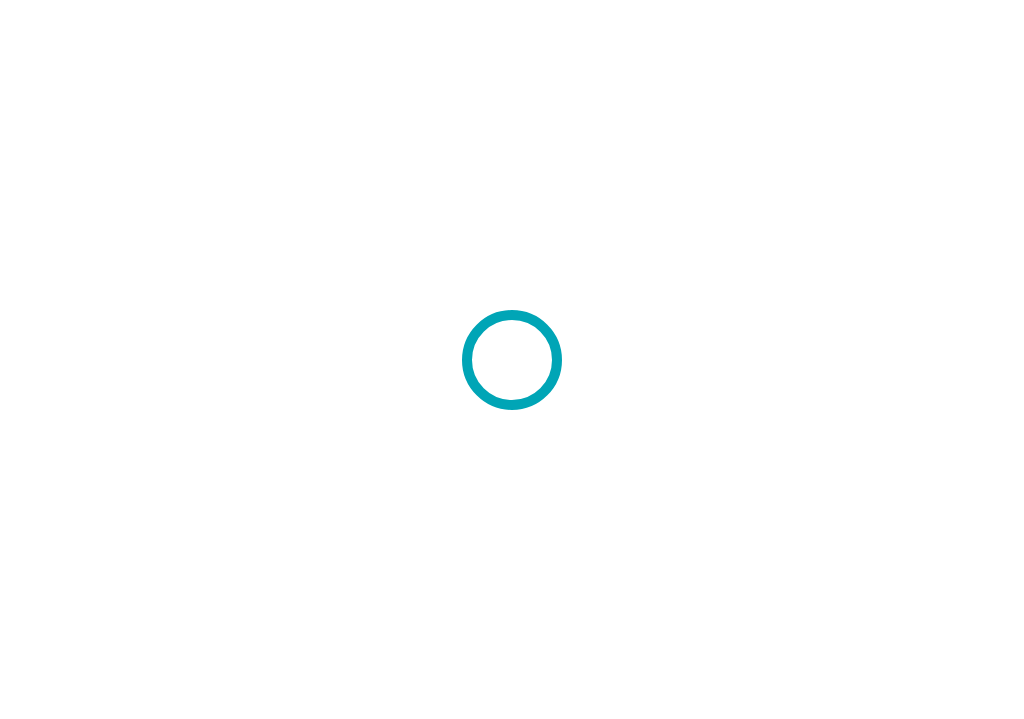 scroll, scrollTop: 0, scrollLeft: 0, axis: both 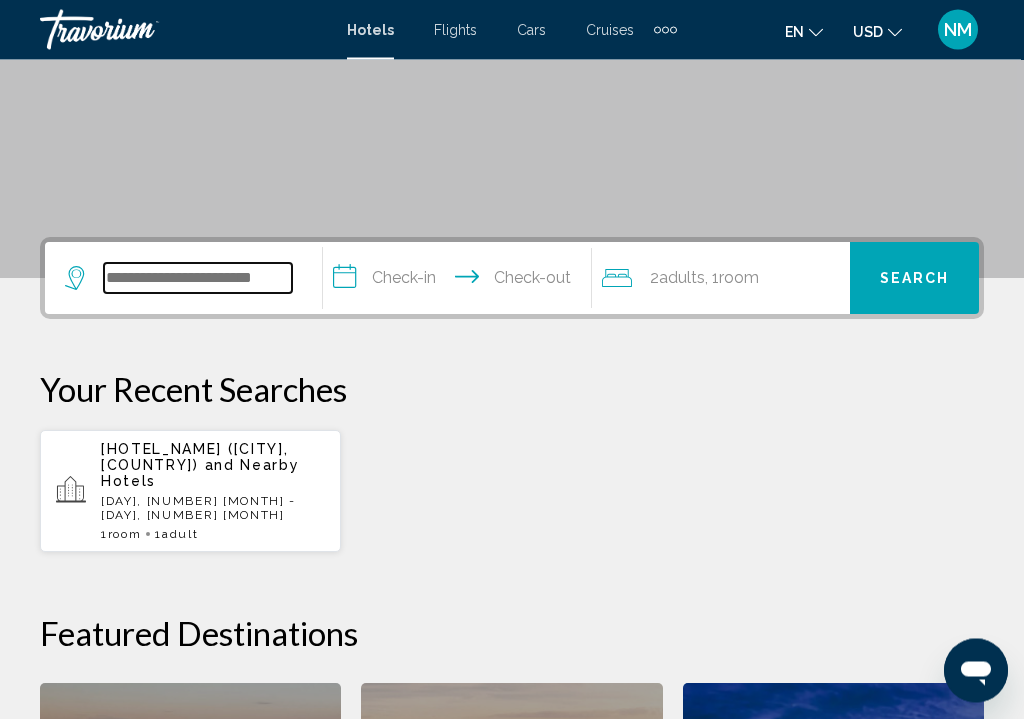 click at bounding box center [198, 279] 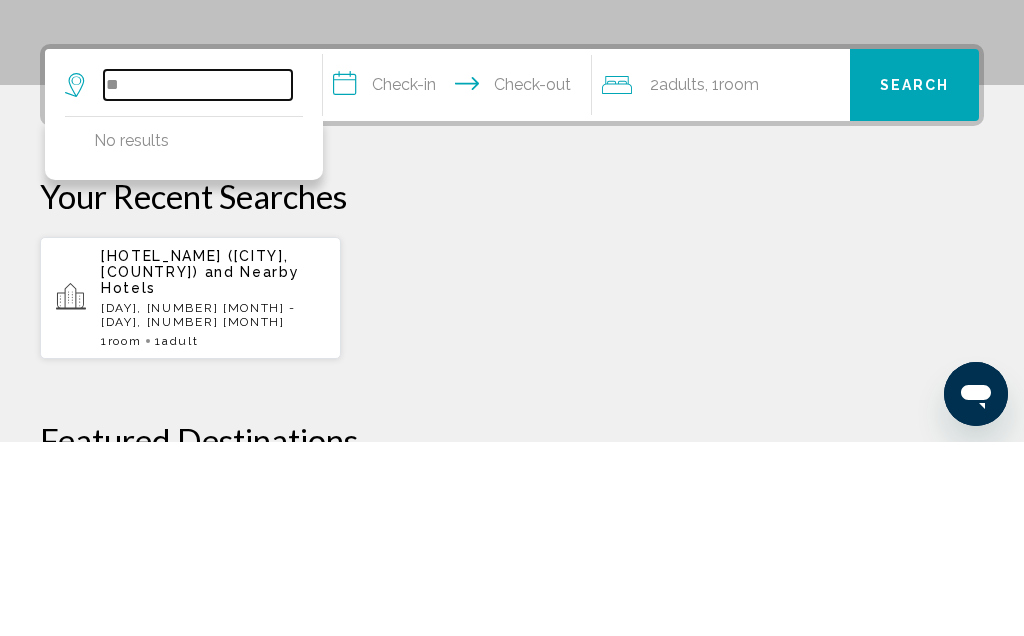 type on "*" 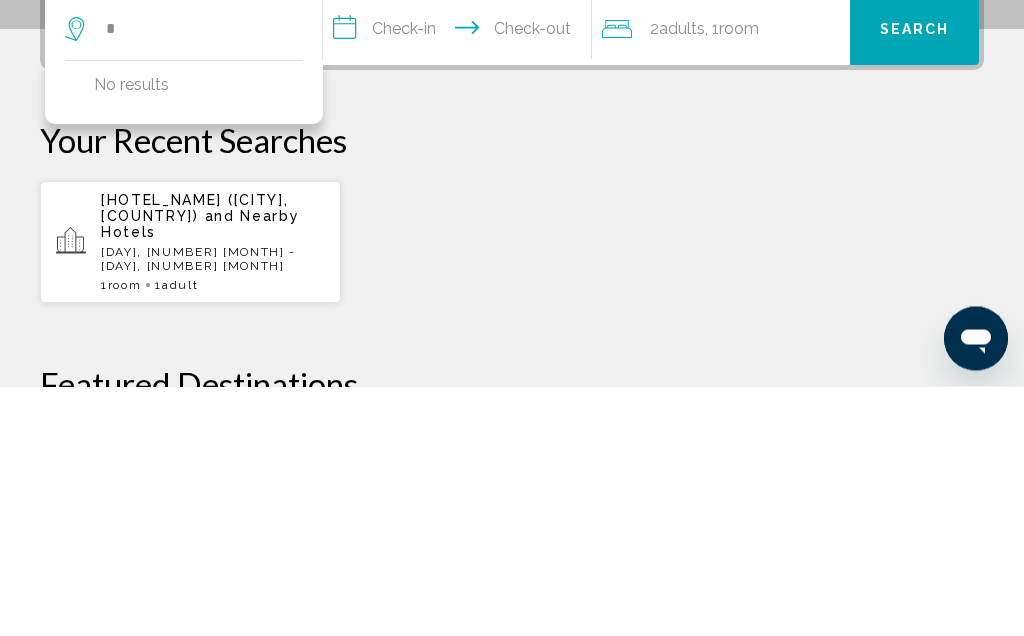 click on "**********" at bounding box center [512, 668] 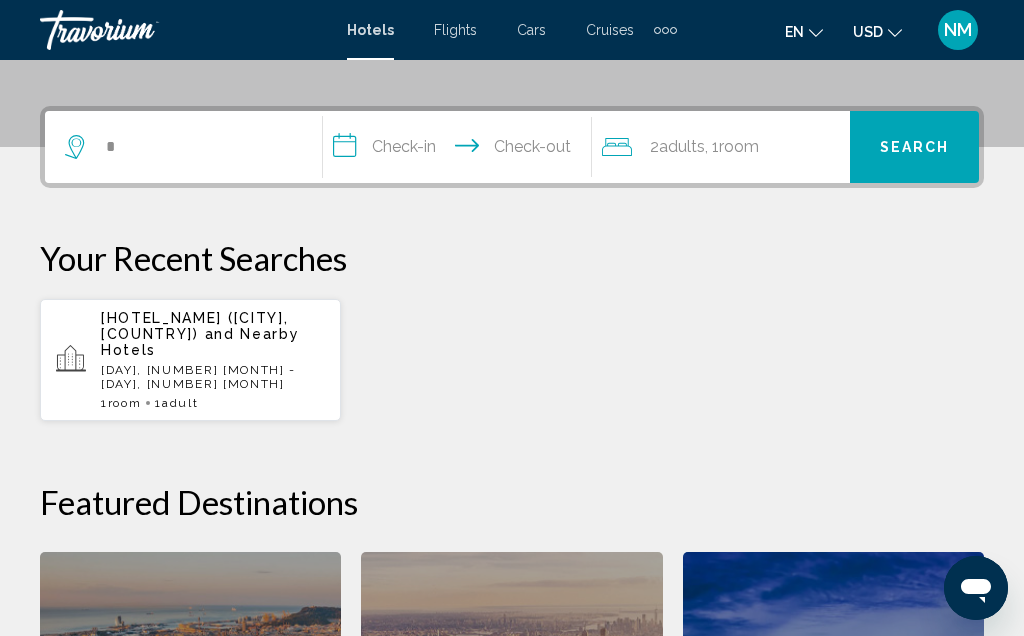 scroll, scrollTop: 450, scrollLeft: 0, axis: vertical 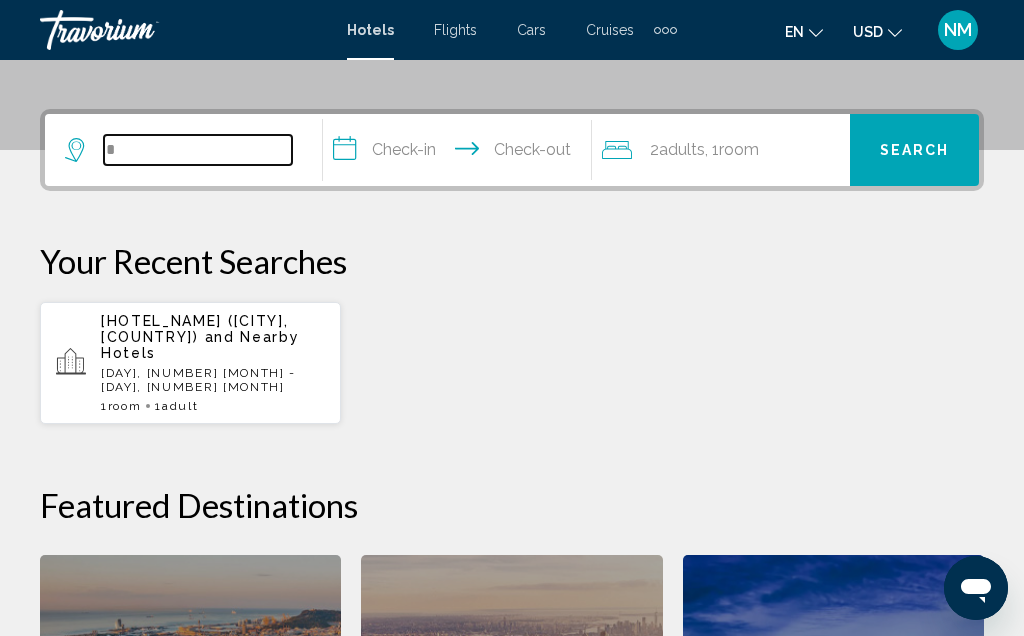 click on "*" at bounding box center (198, 150) 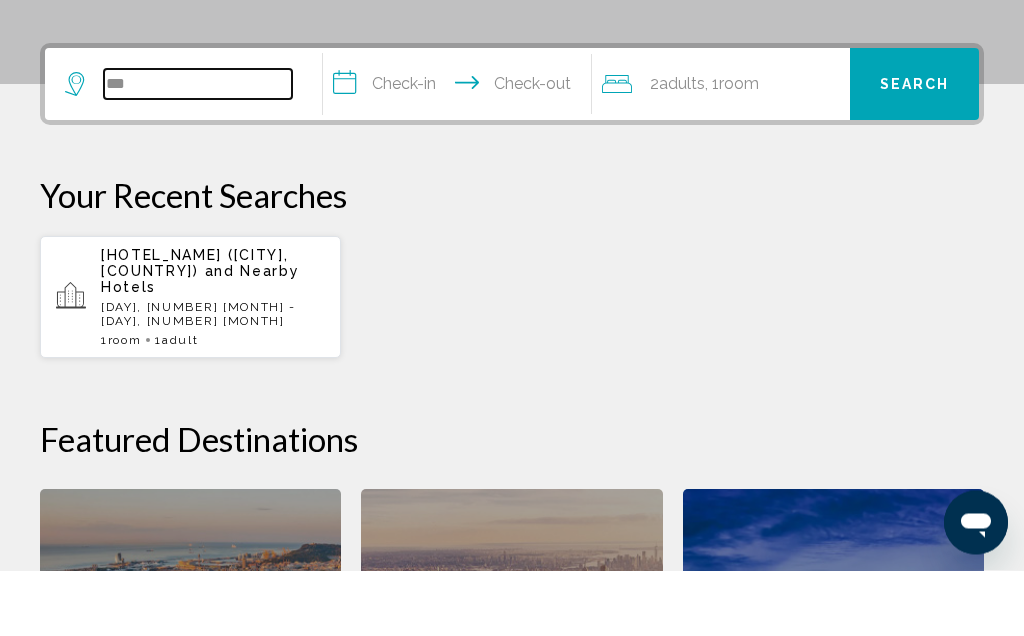 type on "***" 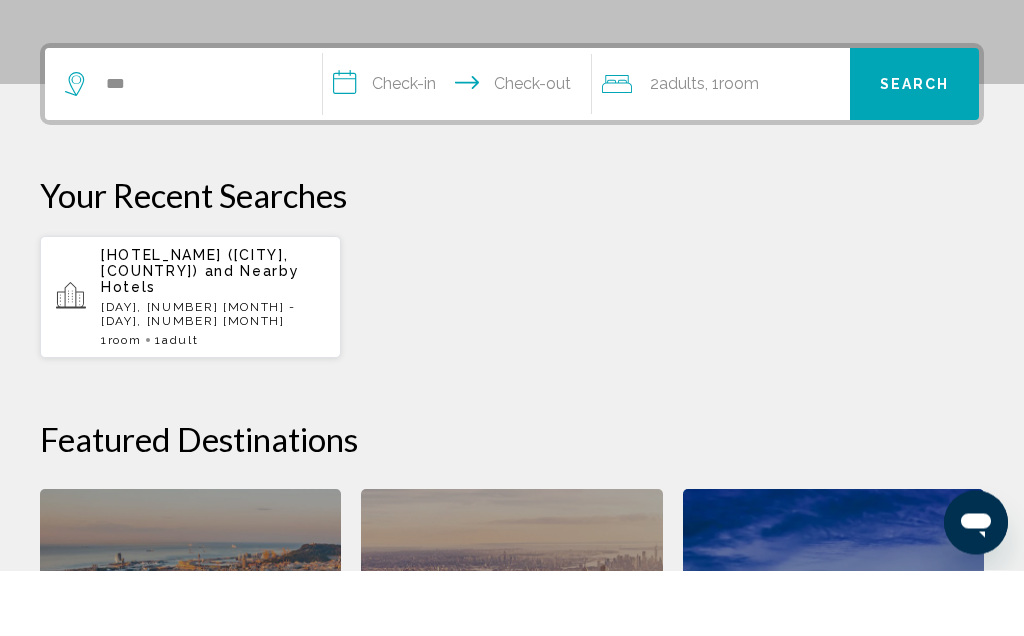 click on "**********" at bounding box center (461, 153) 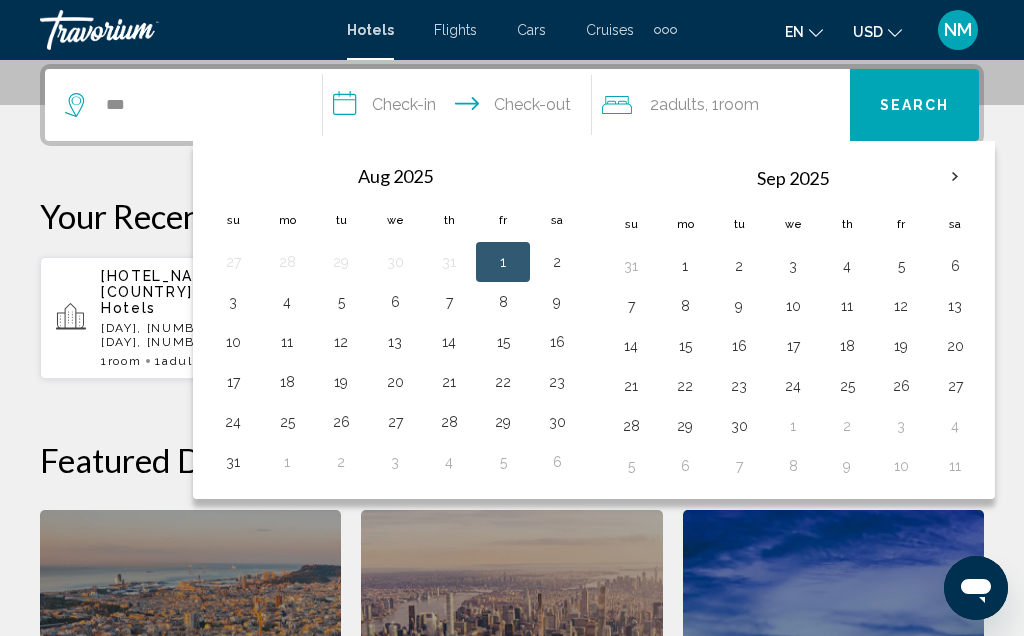 scroll, scrollTop: 494, scrollLeft: 0, axis: vertical 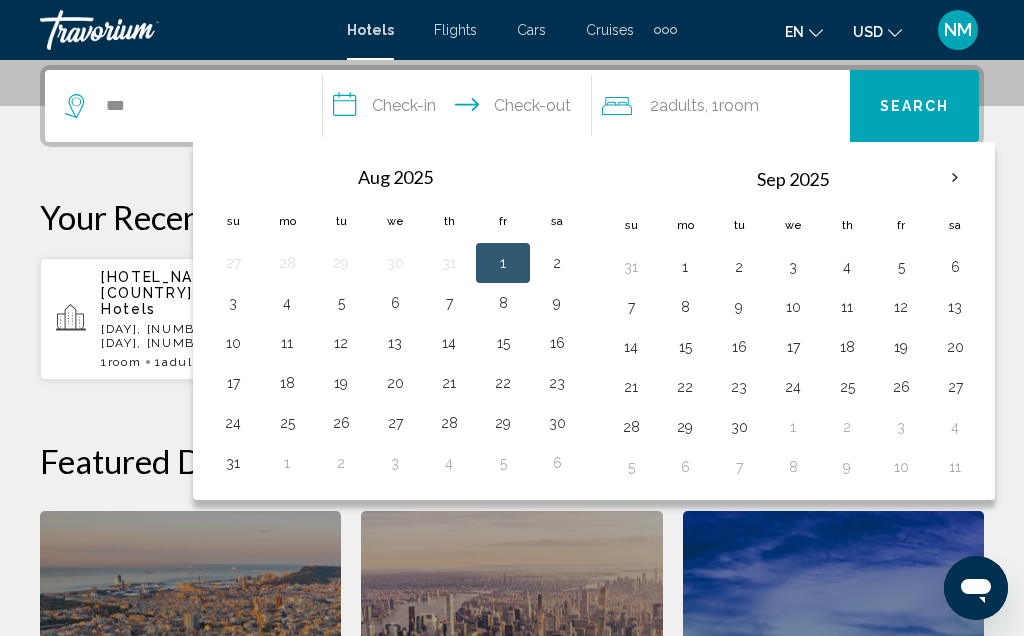 click on "3" at bounding box center [233, 303] 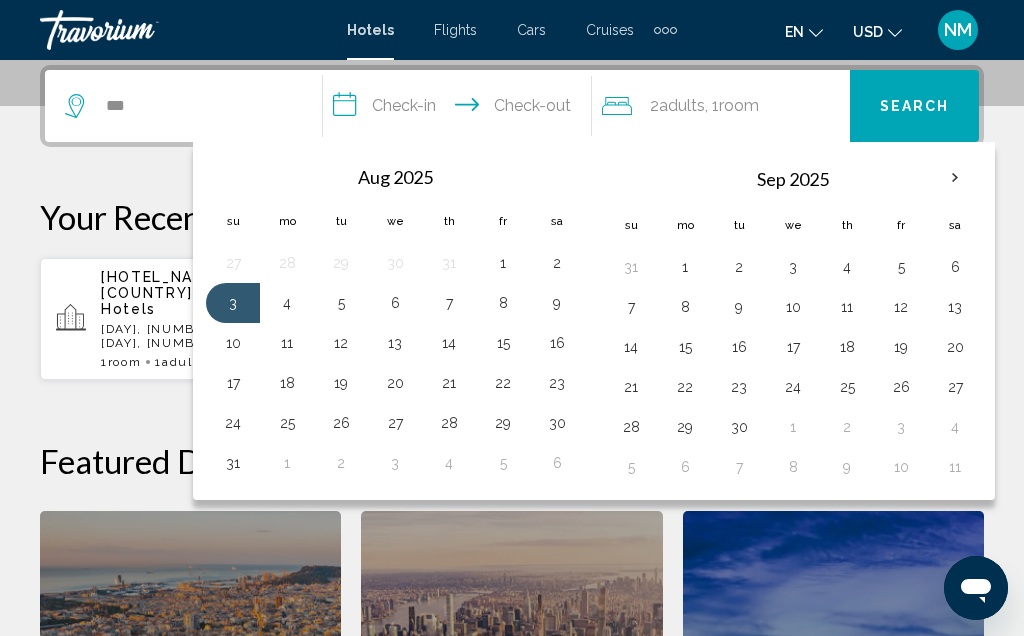 click on "5" at bounding box center [341, 303] 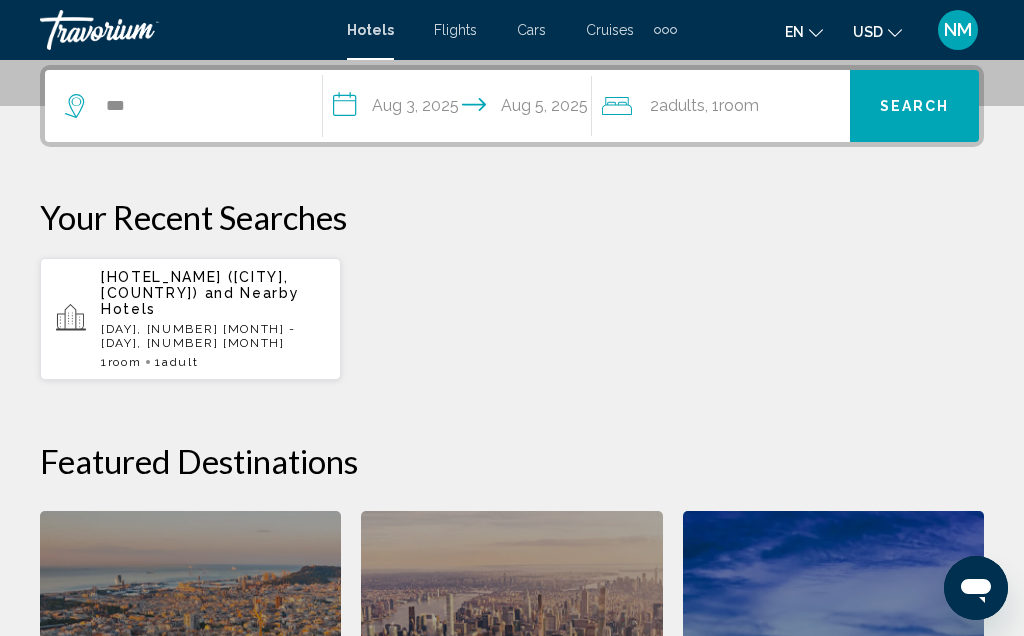 click on "2  Adult Adults" 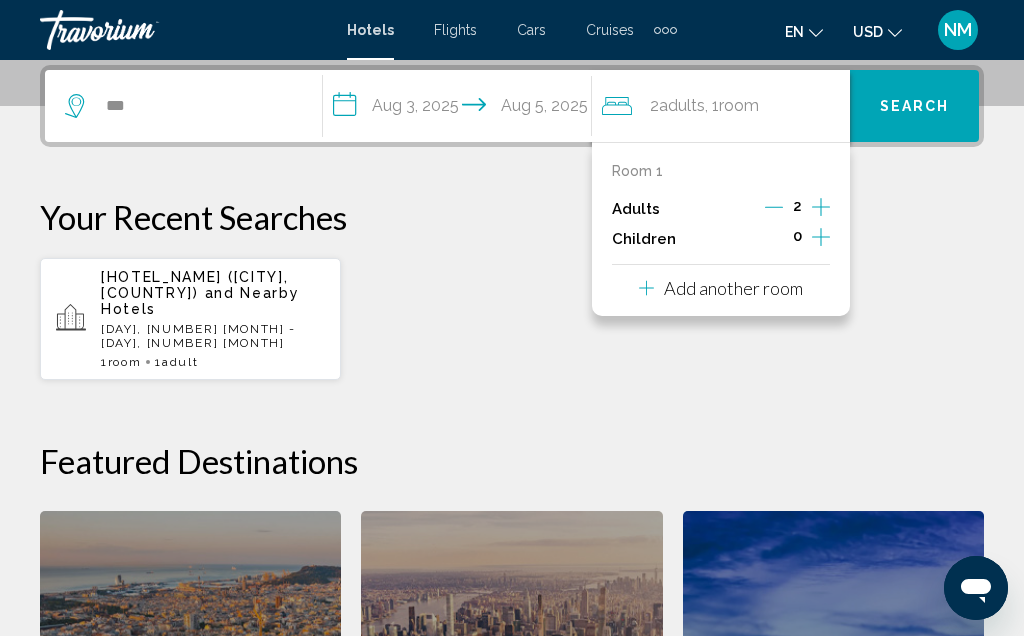 click 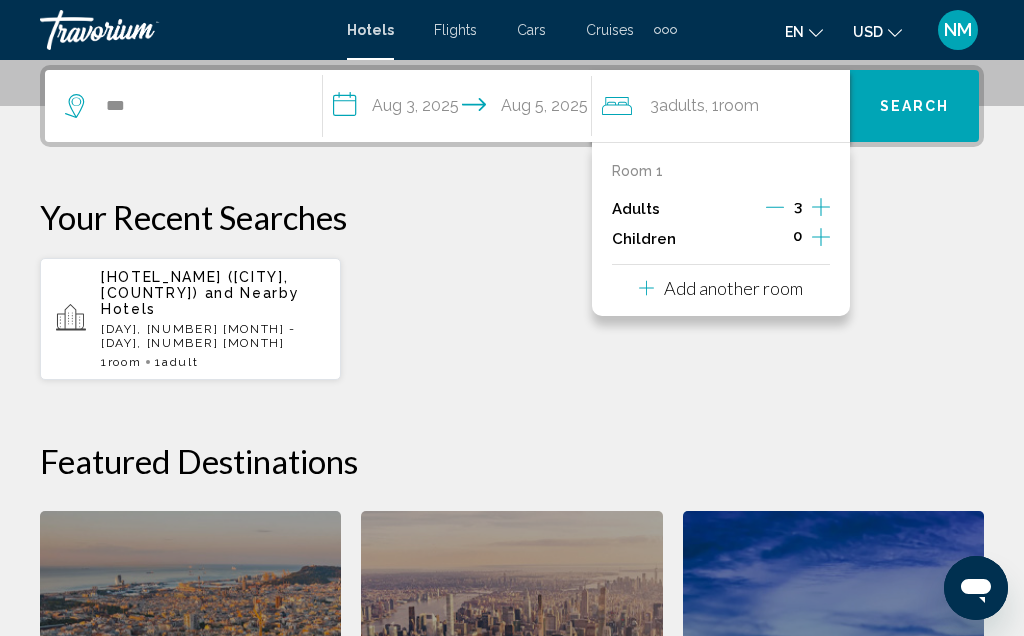 click on "Search" at bounding box center (914, 106) 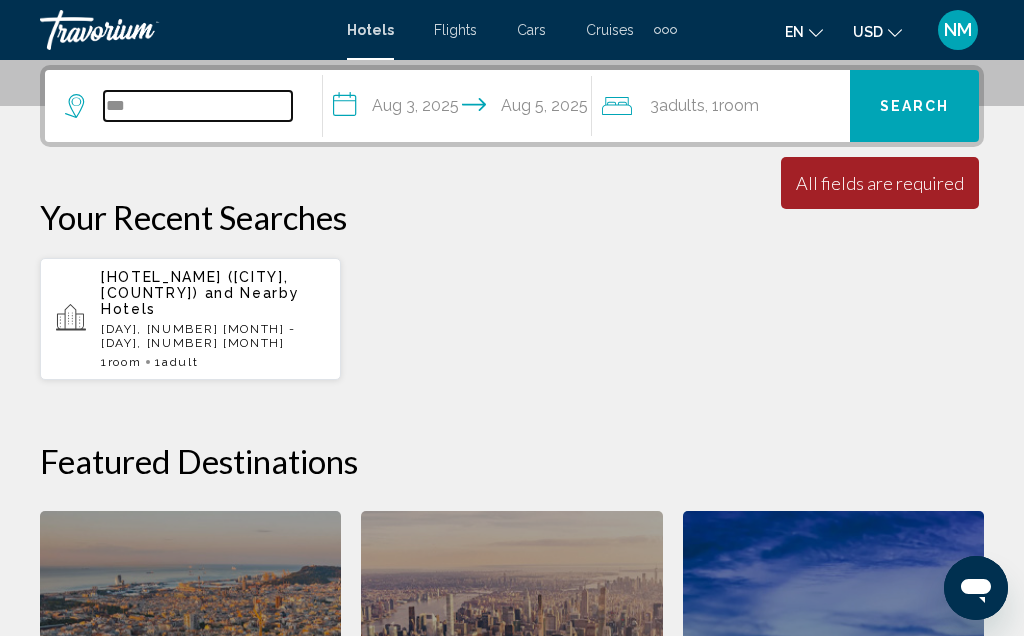 click on "***" at bounding box center [198, 106] 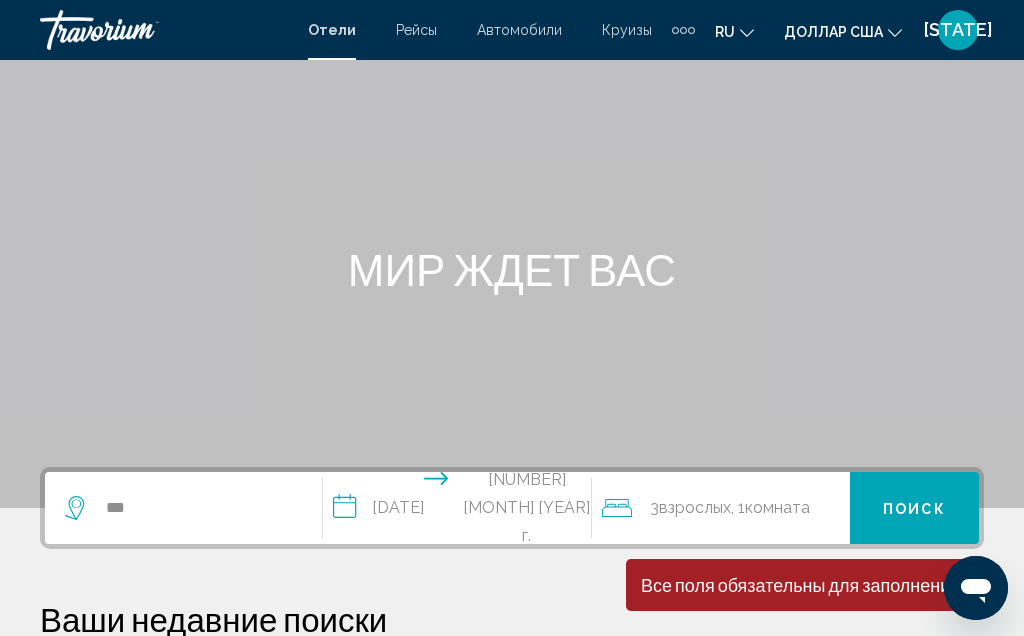 scroll, scrollTop: 0, scrollLeft: 0, axis: both 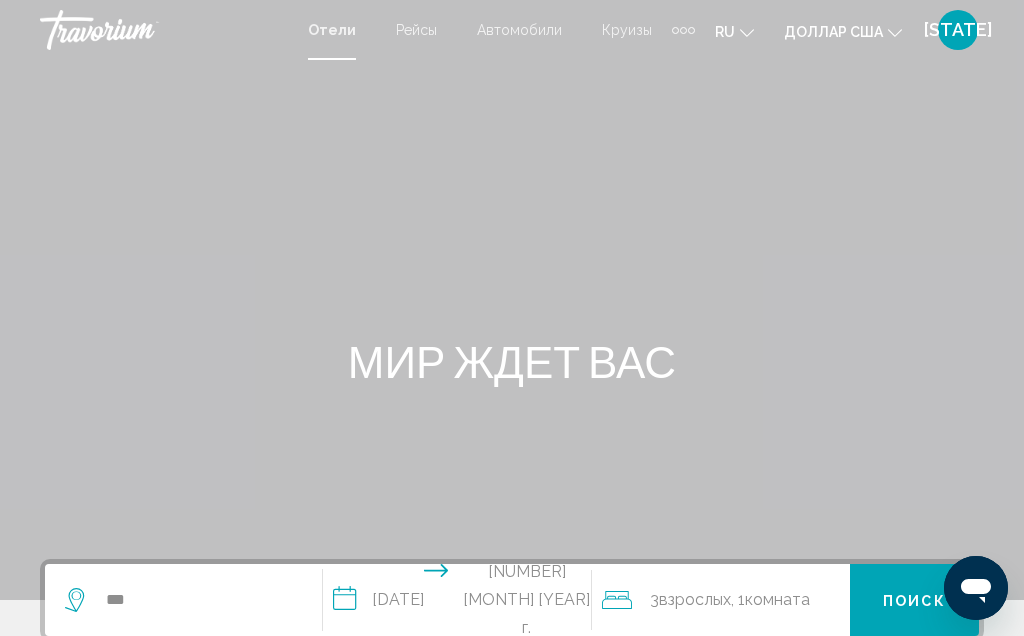 click at bounding box center [683, 30] 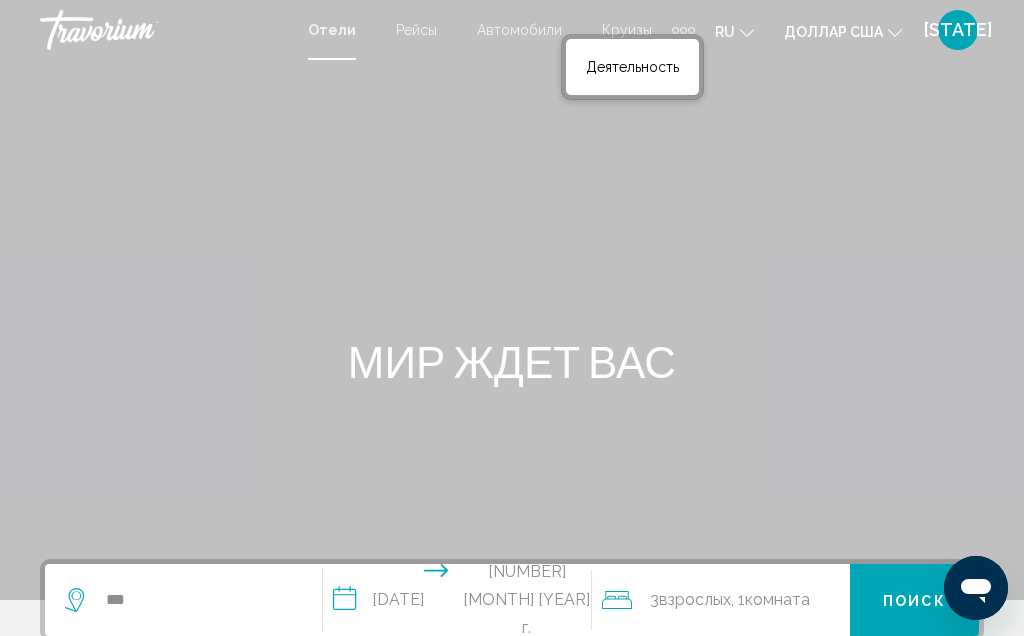 click on "Круизы" at bounding box center (627, 30) 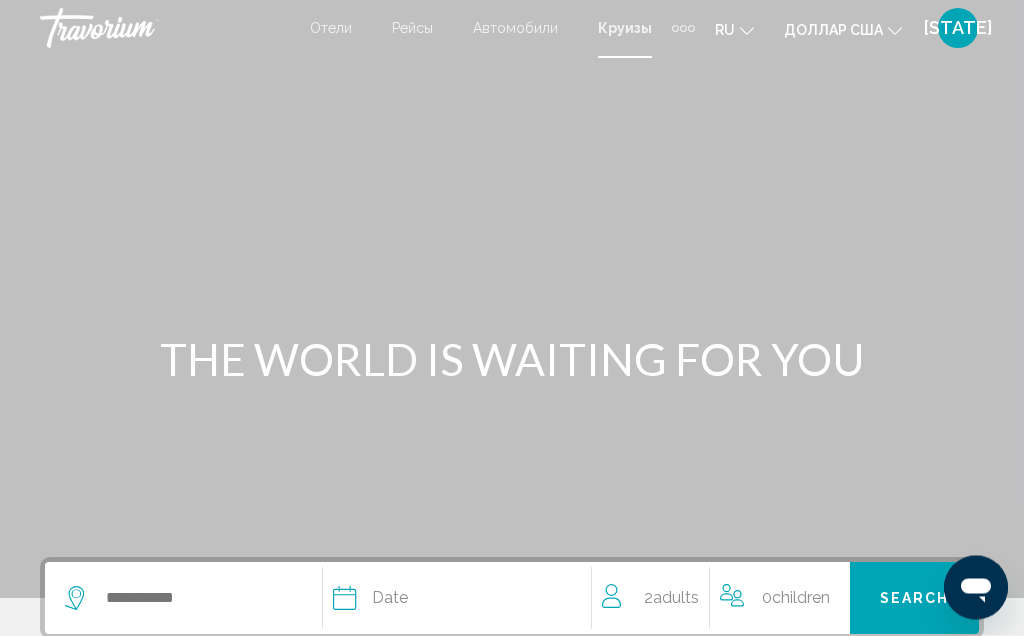 scroll, scrollTop: 0, scrollLeft: 0, axis: both 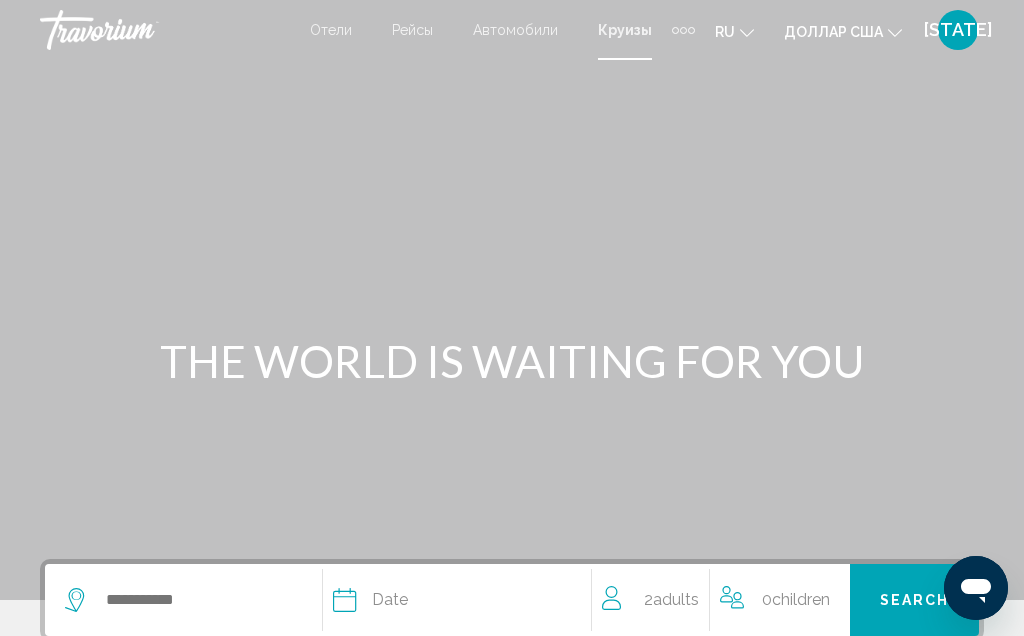 click on "Круизы" at bounding box center [625, 30] 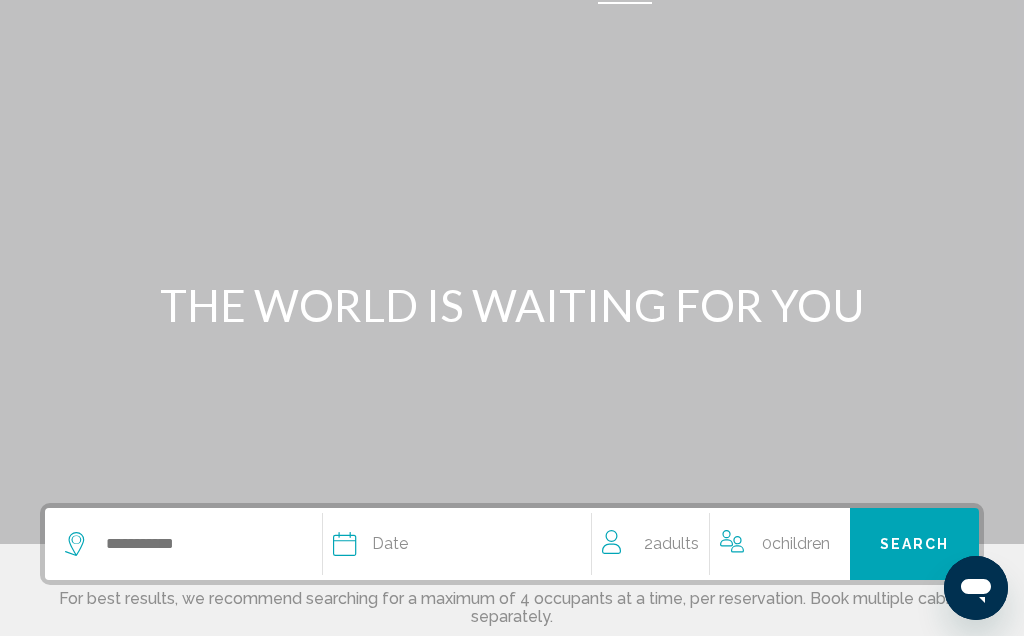 scroll, scrollTop: 0, scrollLeft: 0, axis: both 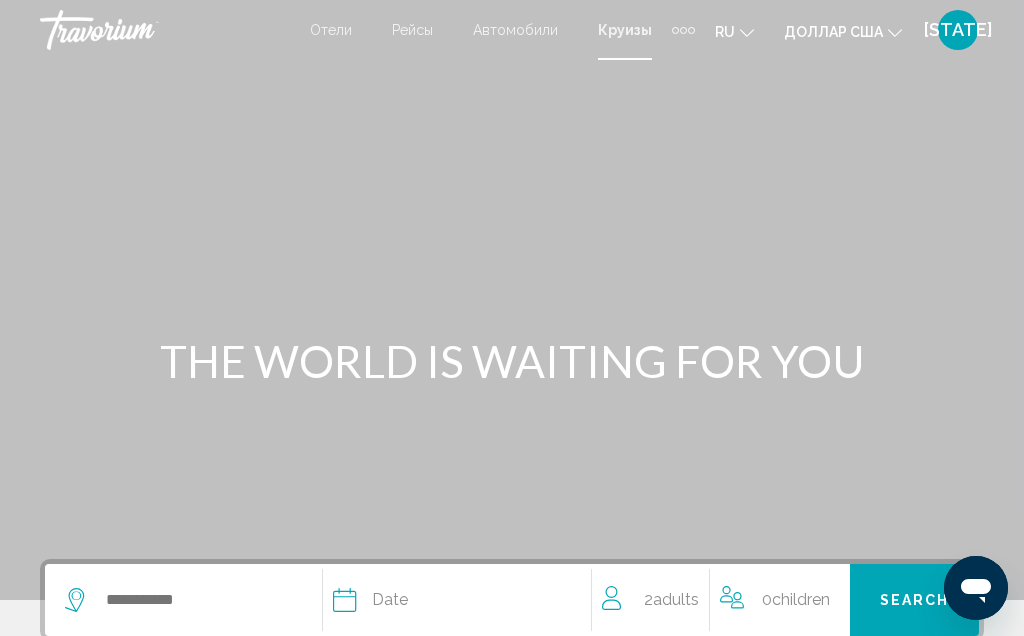 click at bounding box center (140, 30) 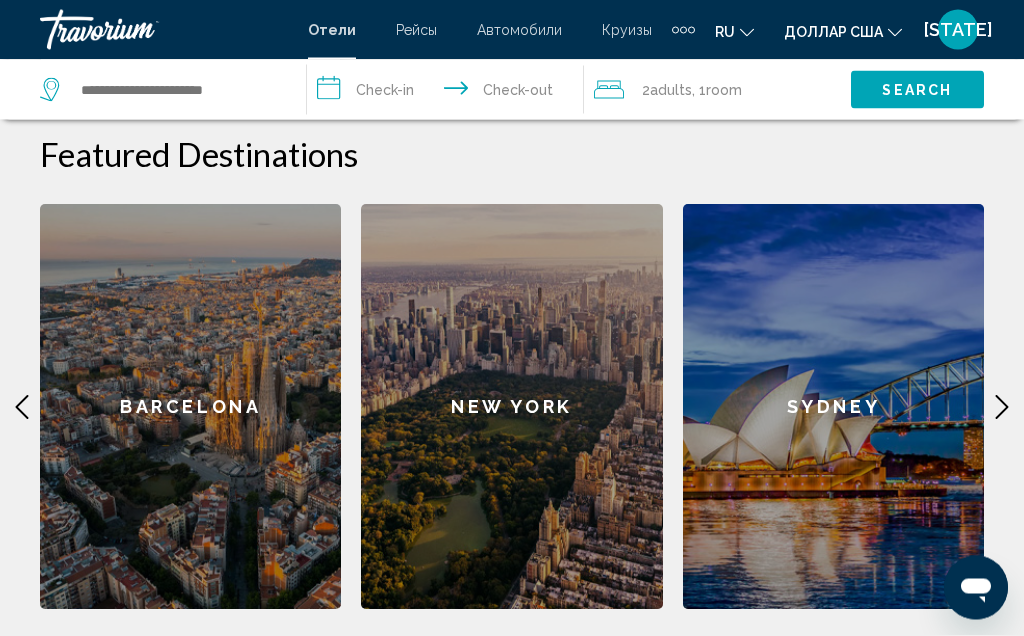 scroll, scrollTop: 808, scrollLeft: 0, axis: vertical 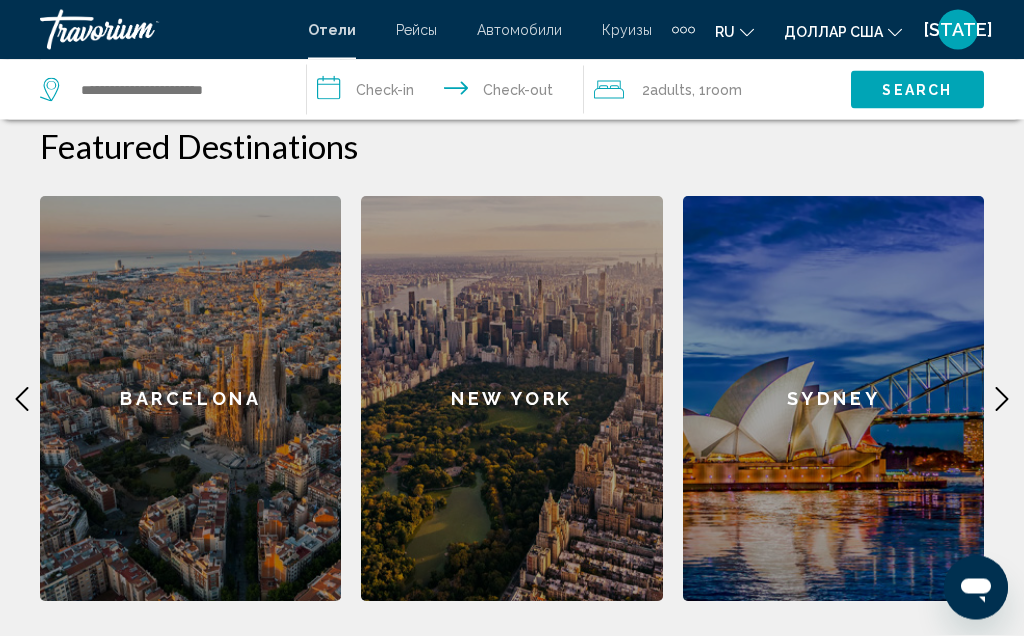 click 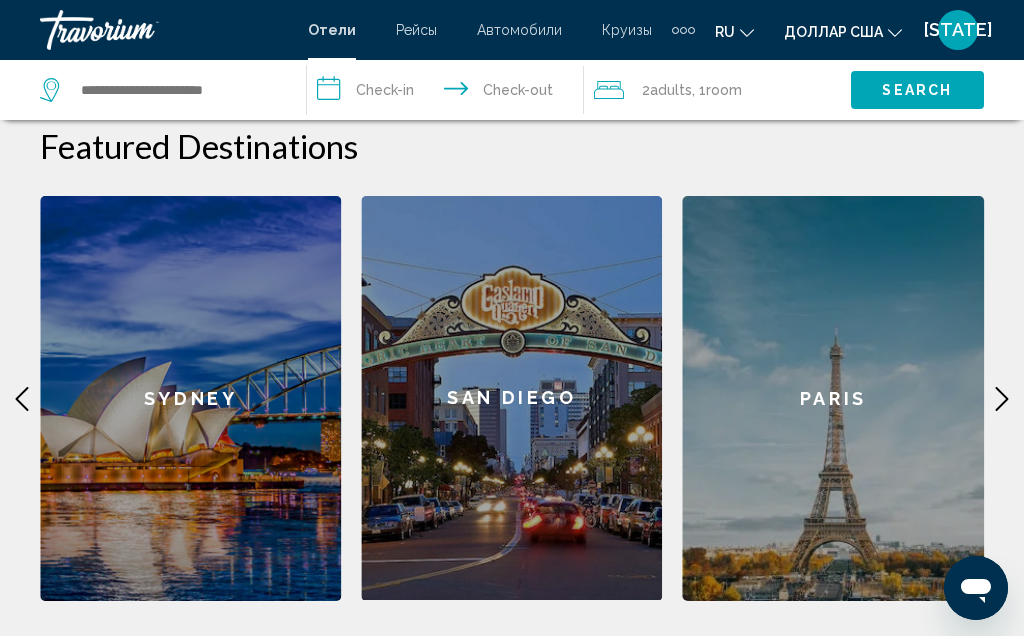 click 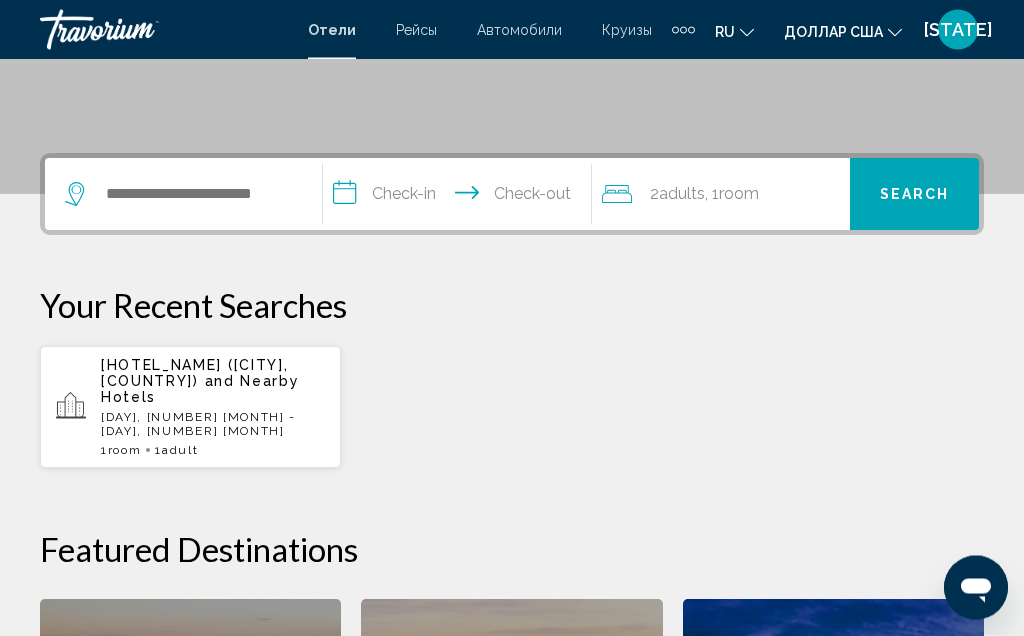 scroll, scrollTop: 395, scrollLeft: 0, axis: vertical 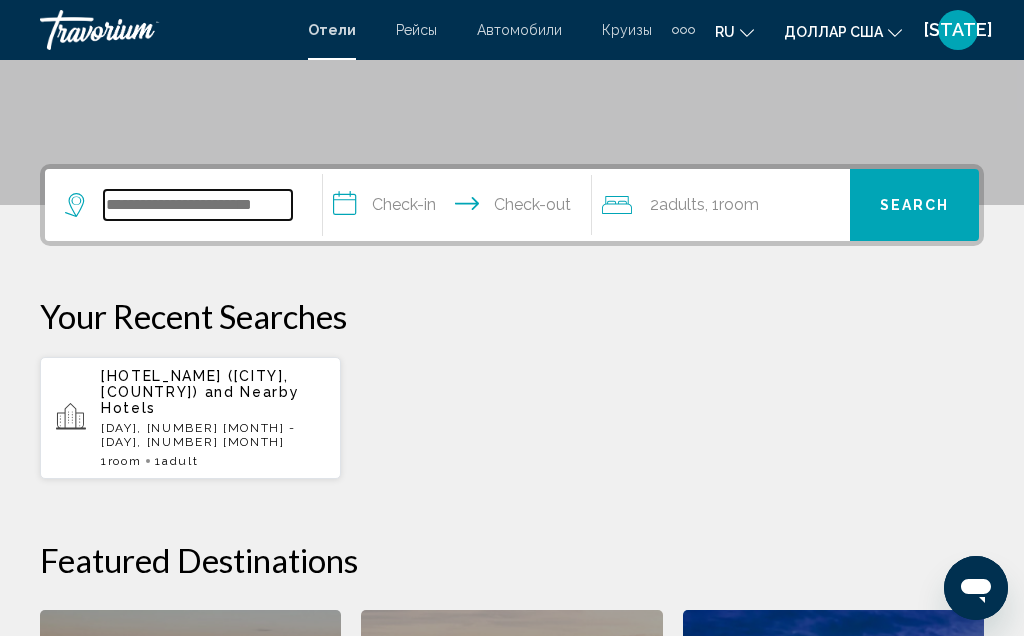 click at bounding box center (198, 205) 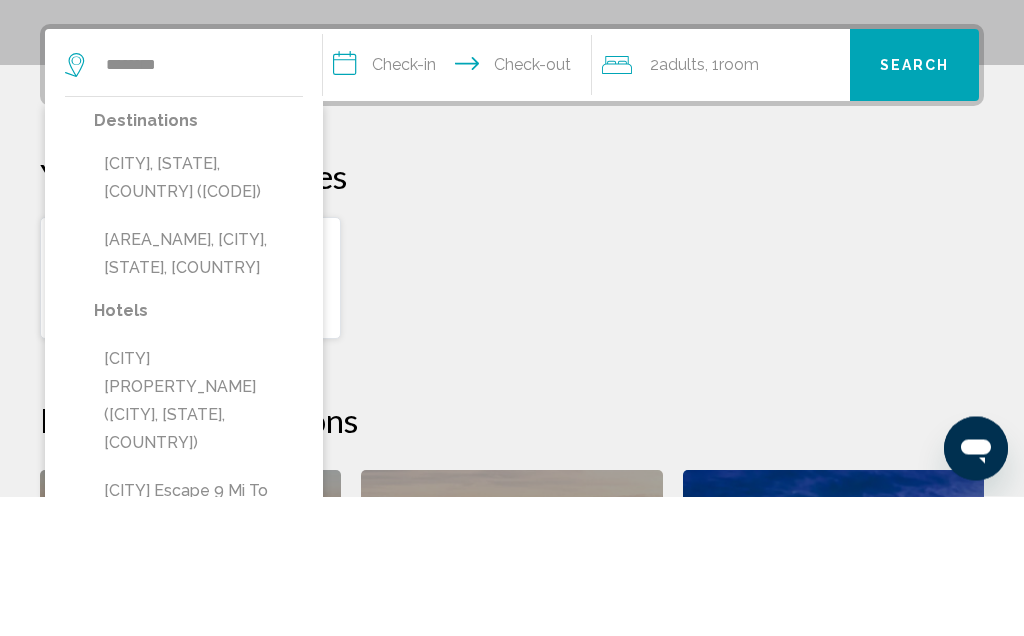 click on "[CITY], [STATE], [COUNTRY] ([CODE])" at bounding box center (198, 318) 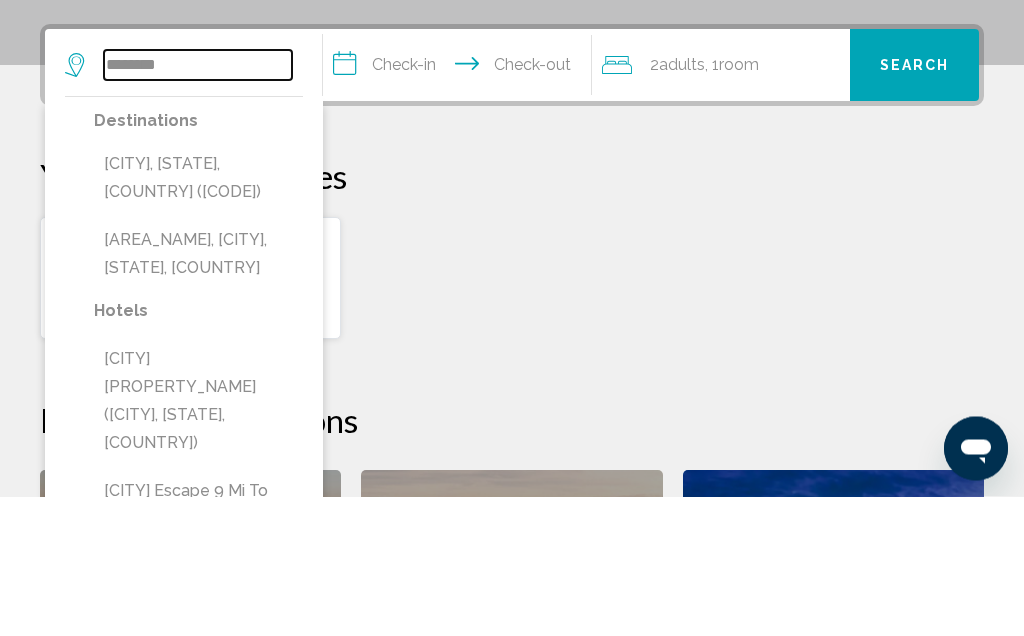 type on "**********" 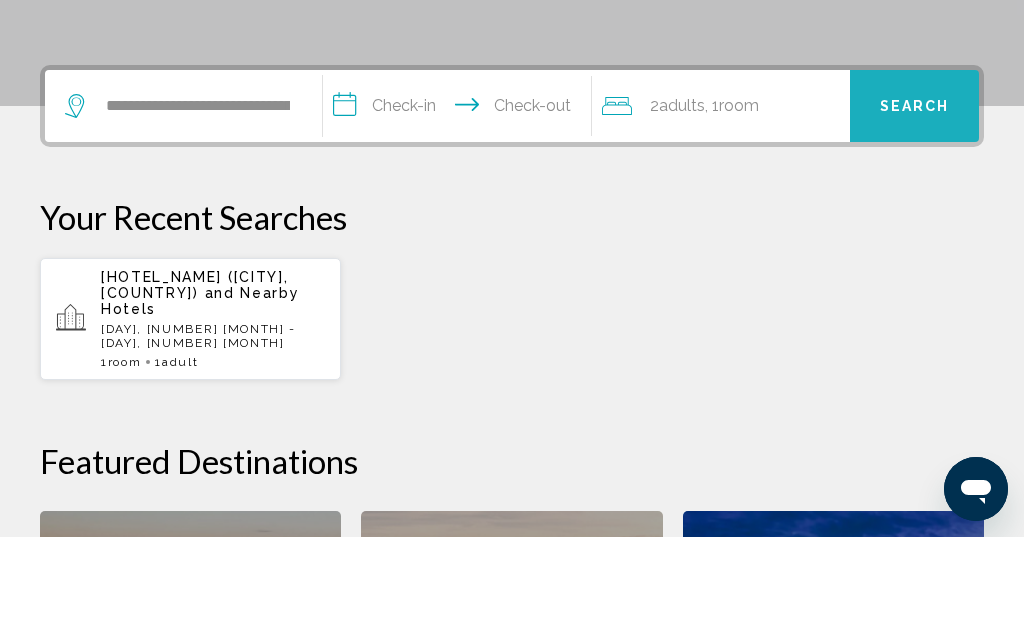 click on "Search" at bounding box center [915, 206] 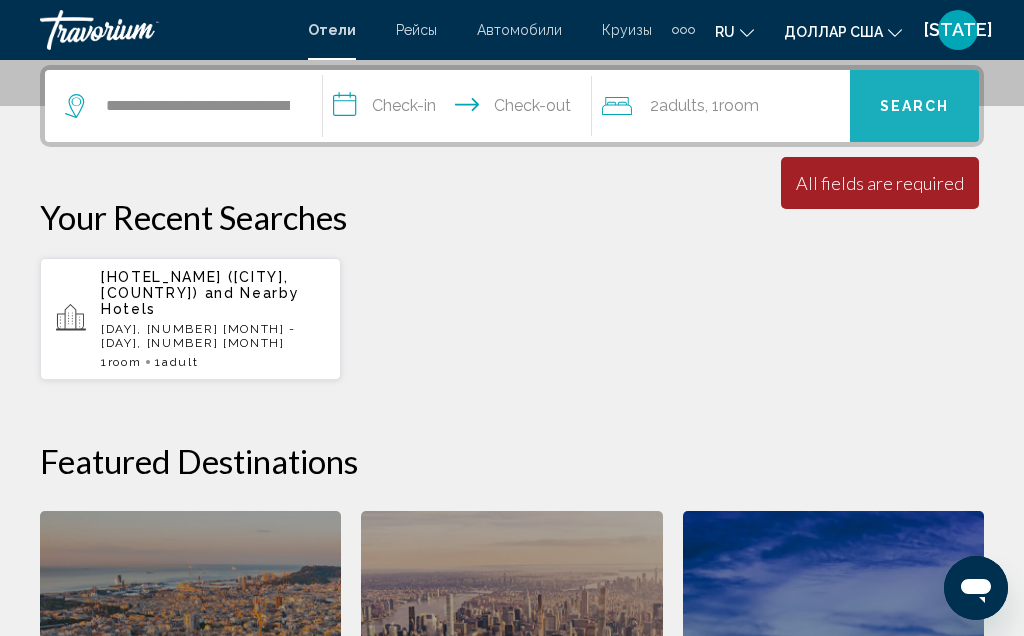 click on "Search" at bounding box center [915, 107] 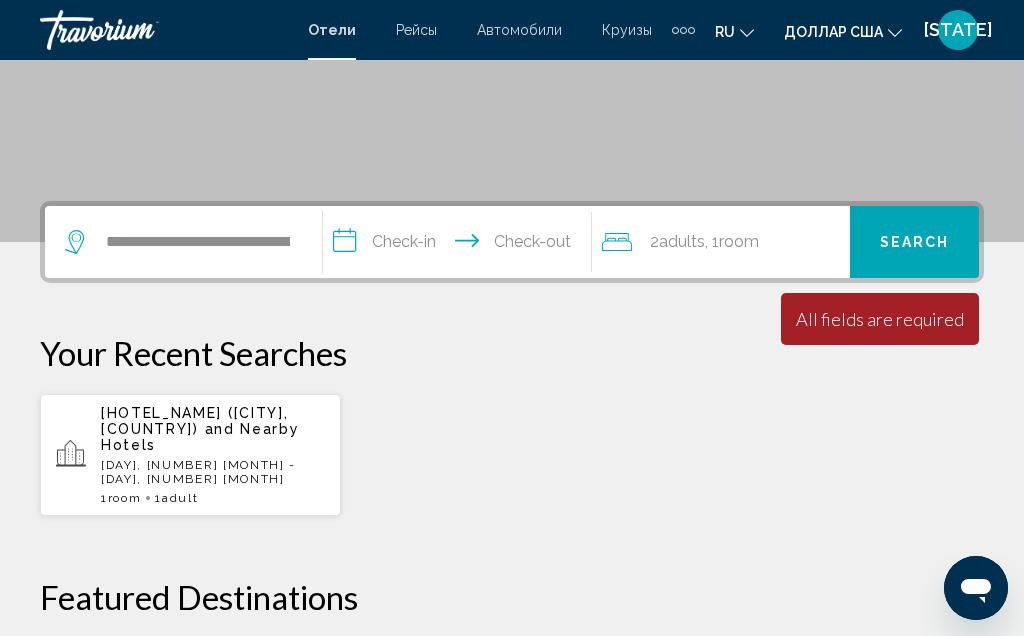 scroll, scrollTop: 357, scrollLeft: 0, axis: vertical 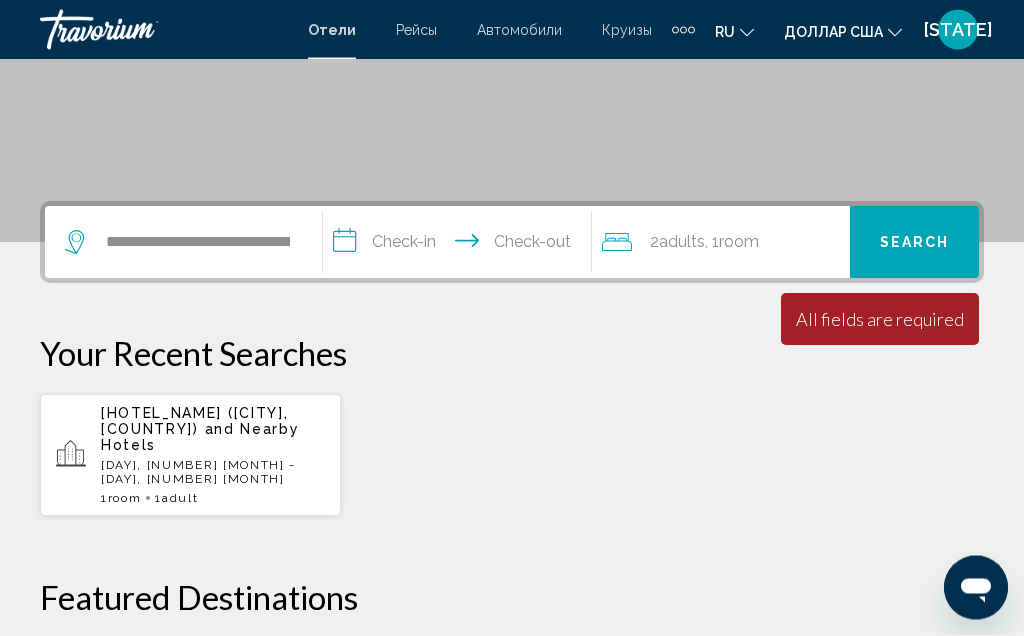 click on "**********" at bounding box center [461, 246] 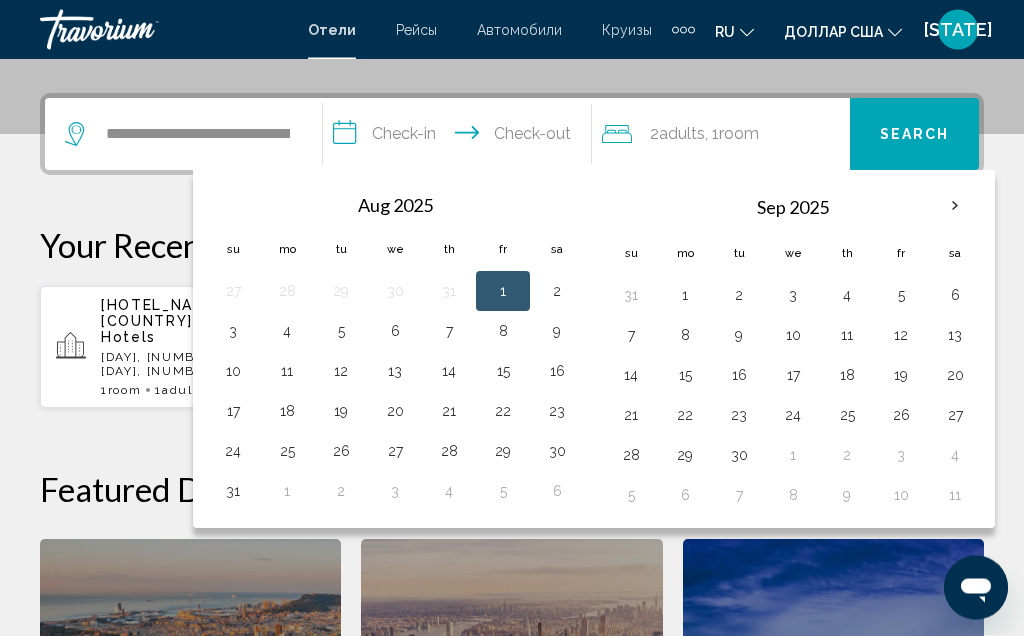 scroll, scrollTop: 493, scrollLeft: 0, axis: vertical 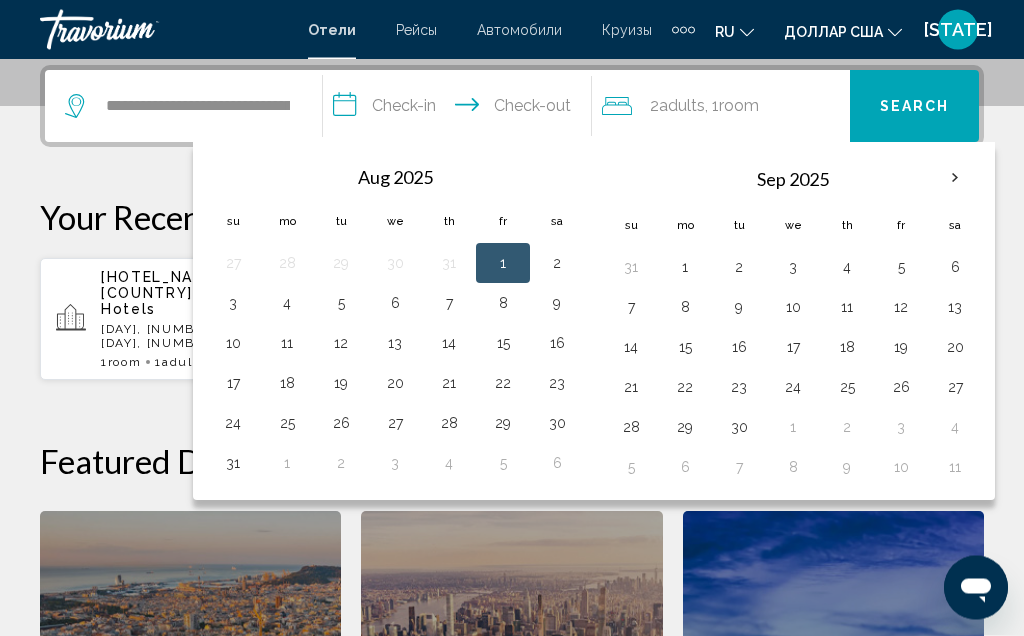 click on "10" at bounding box center (233, 344) 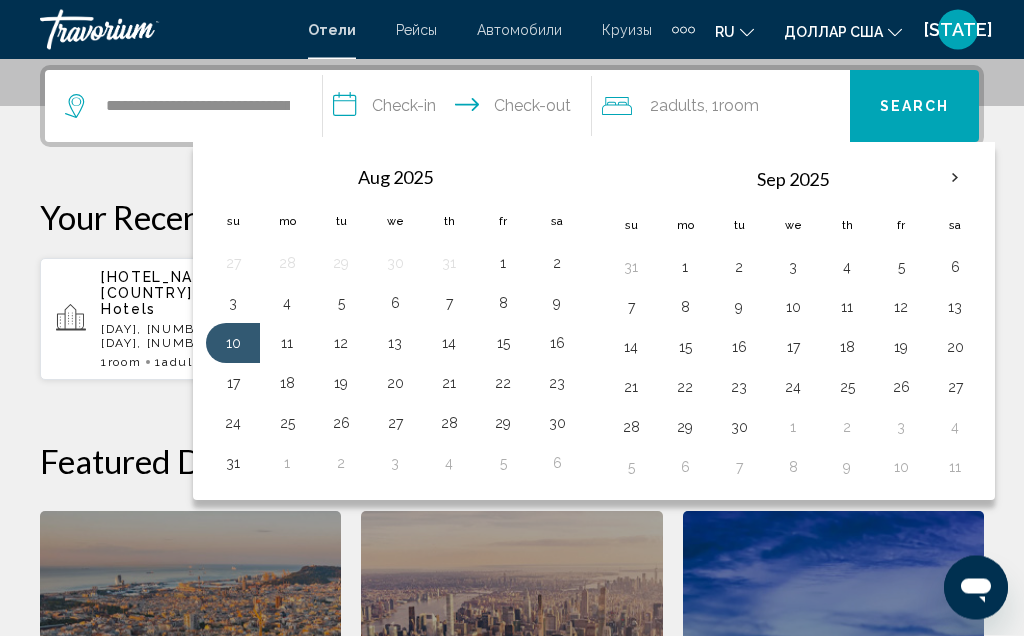 click on "12" at bounding box center (341, 344) 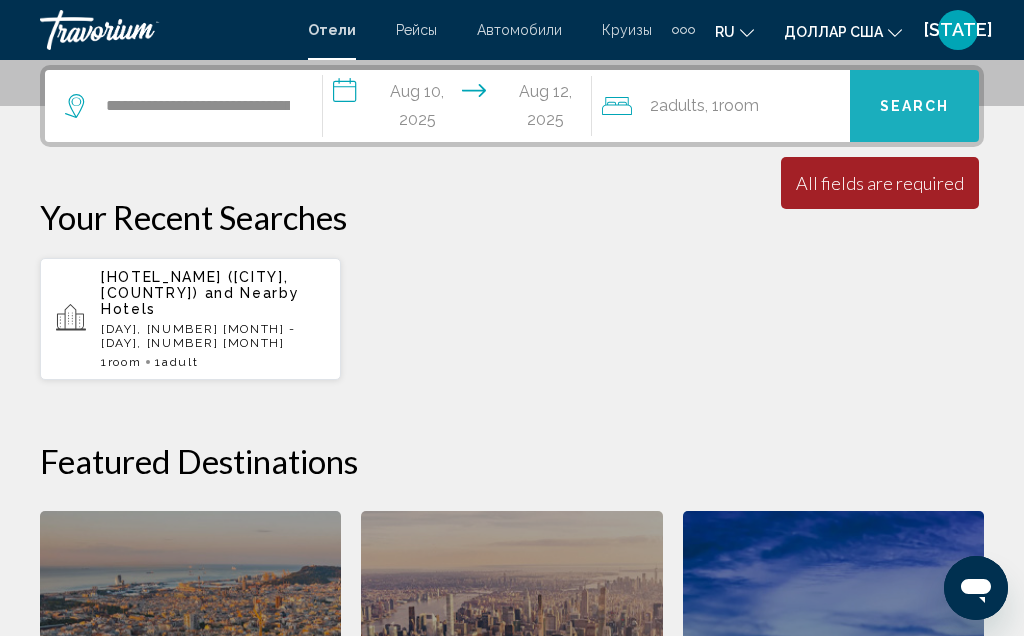 click on "Search" at bounding box center [915, 107] 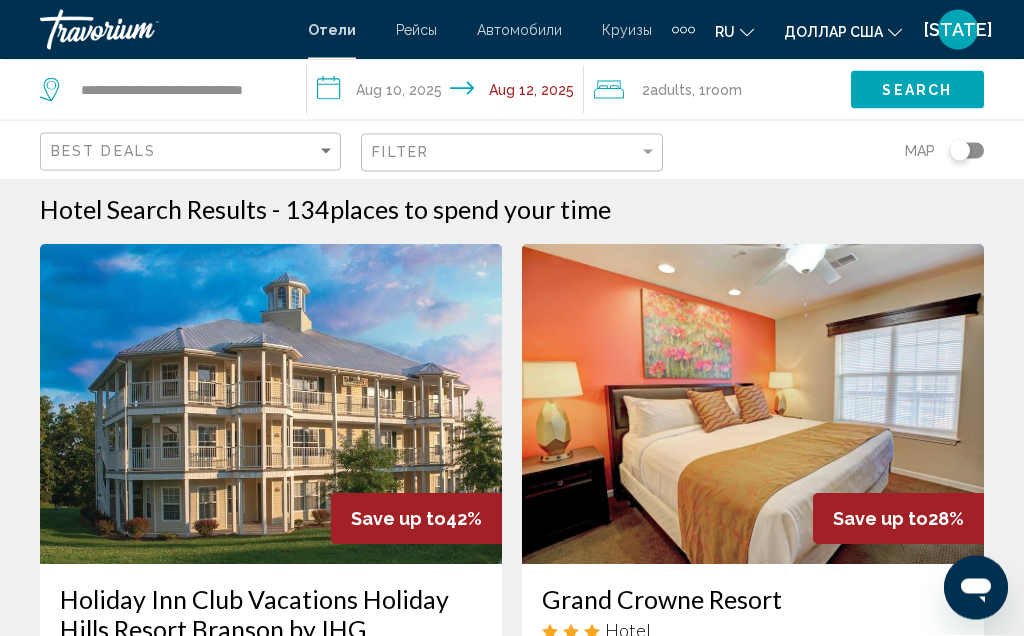 scroll, scrollTop: 0, scrollLeft: 0, axis: both 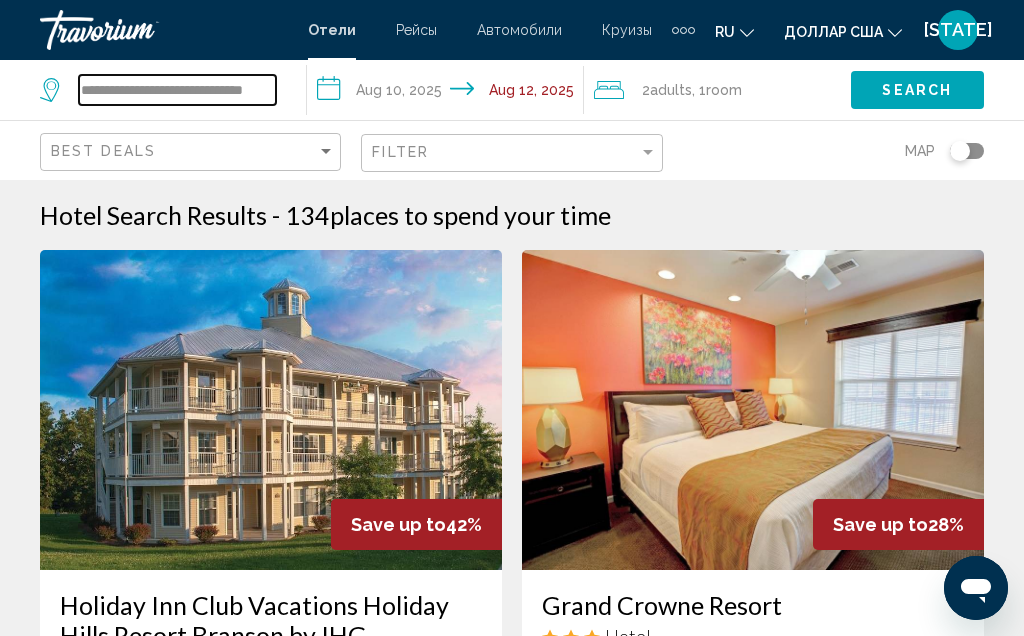 click on "**********" at bounding box center [177, 90] 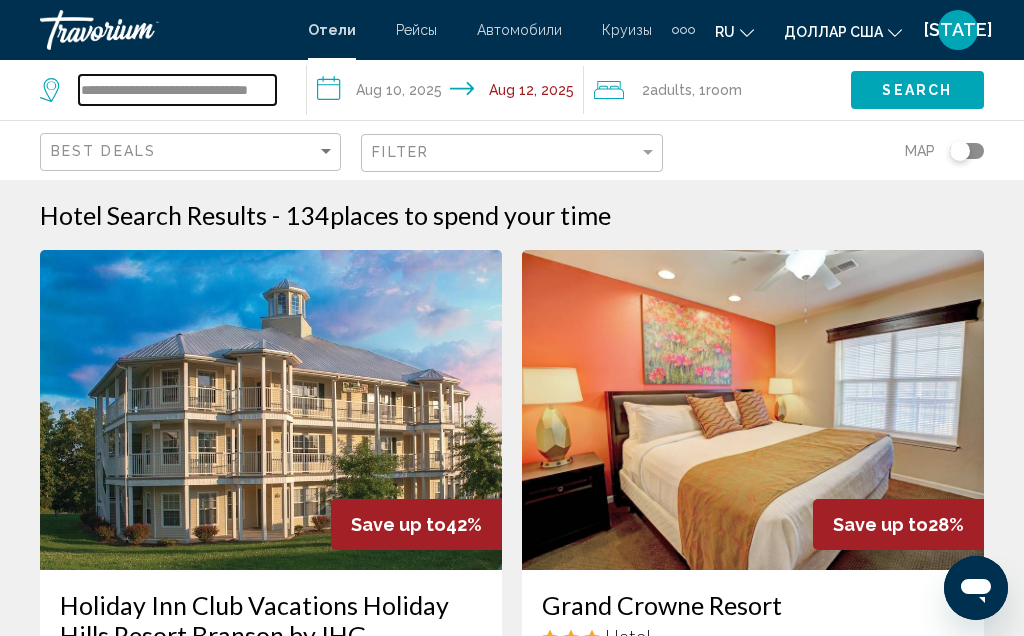 type on "**********" 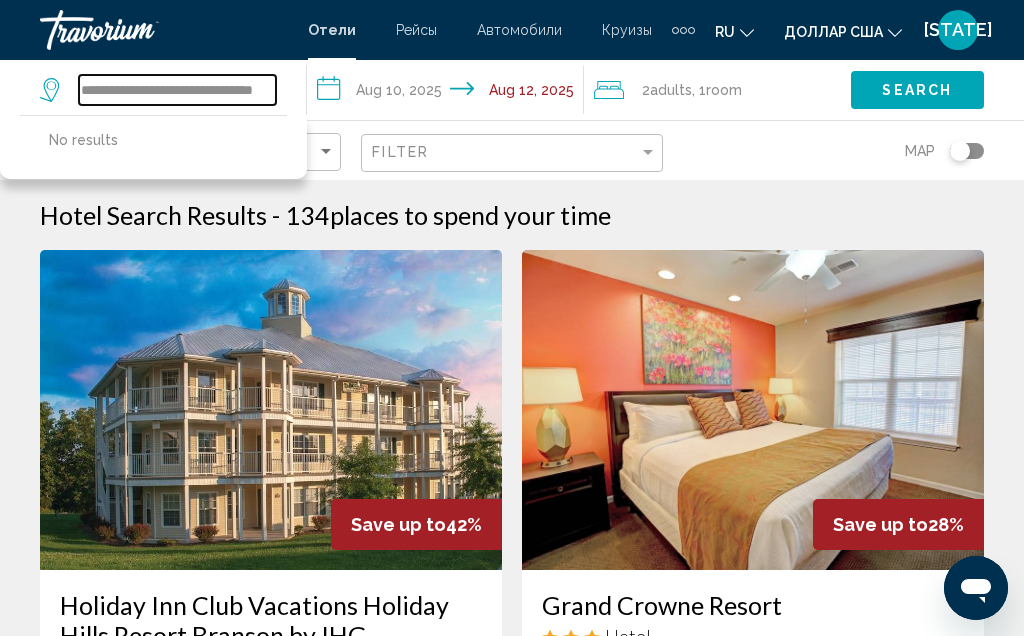click on "**********" at bounding box center [177, 90] 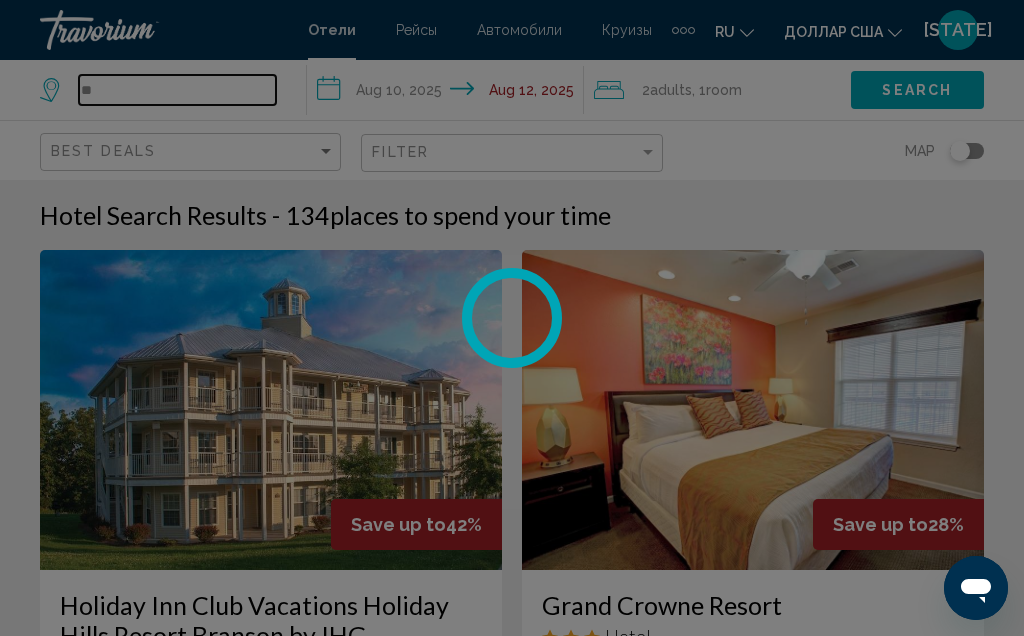 type on "*" 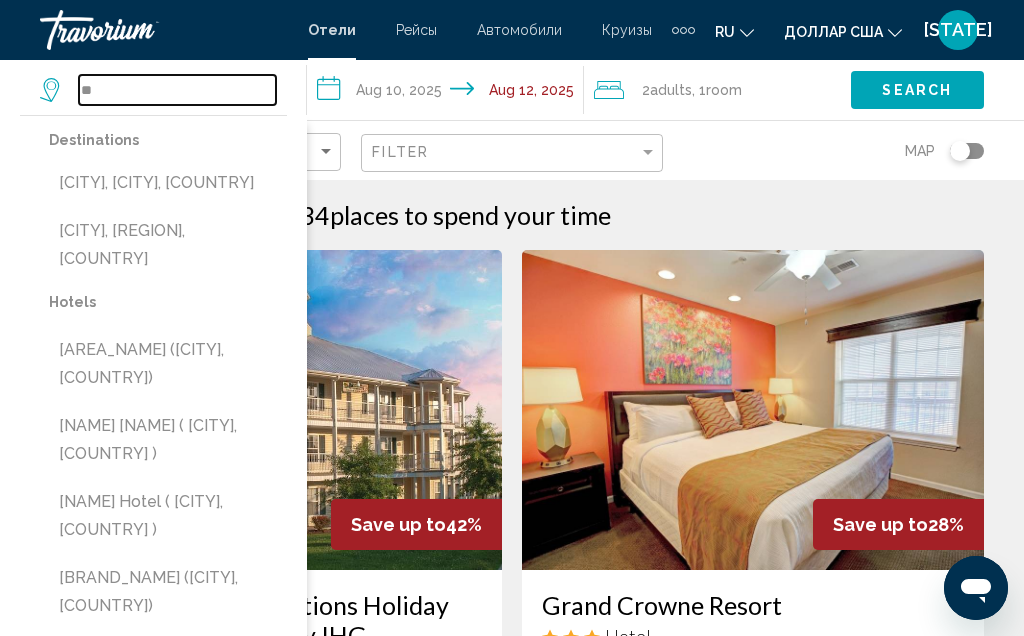 type on "*" 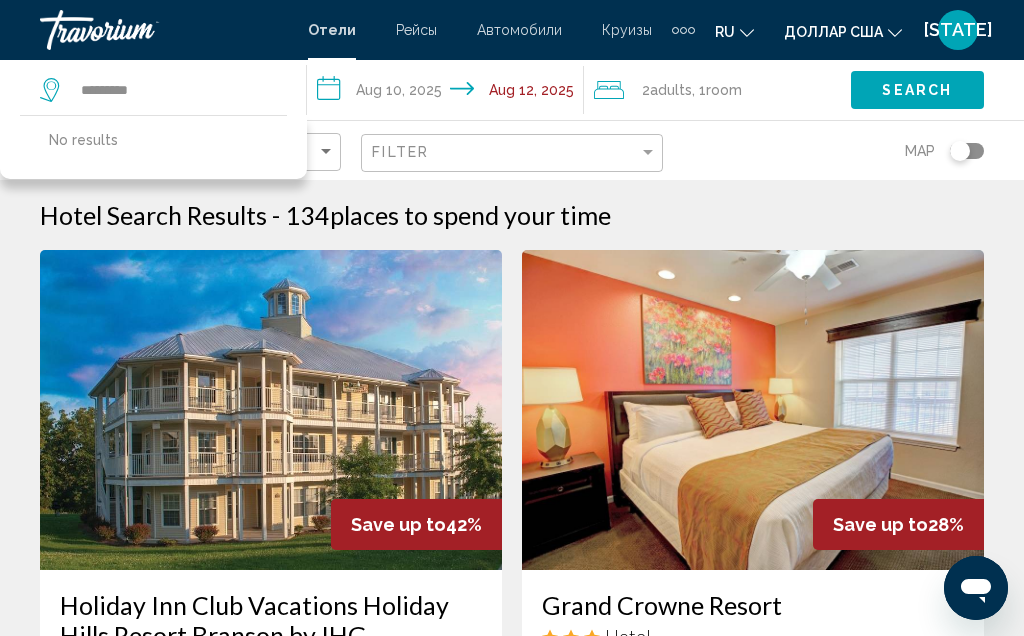 click on "Search" 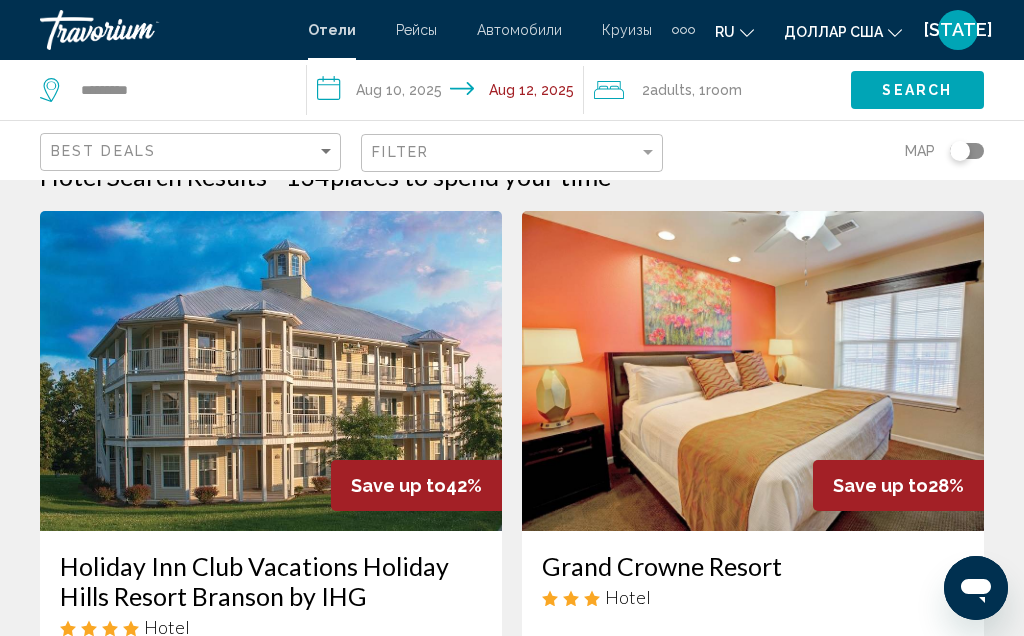 scroll, scrollTop: 0, scrollLeft: 0, axis: both 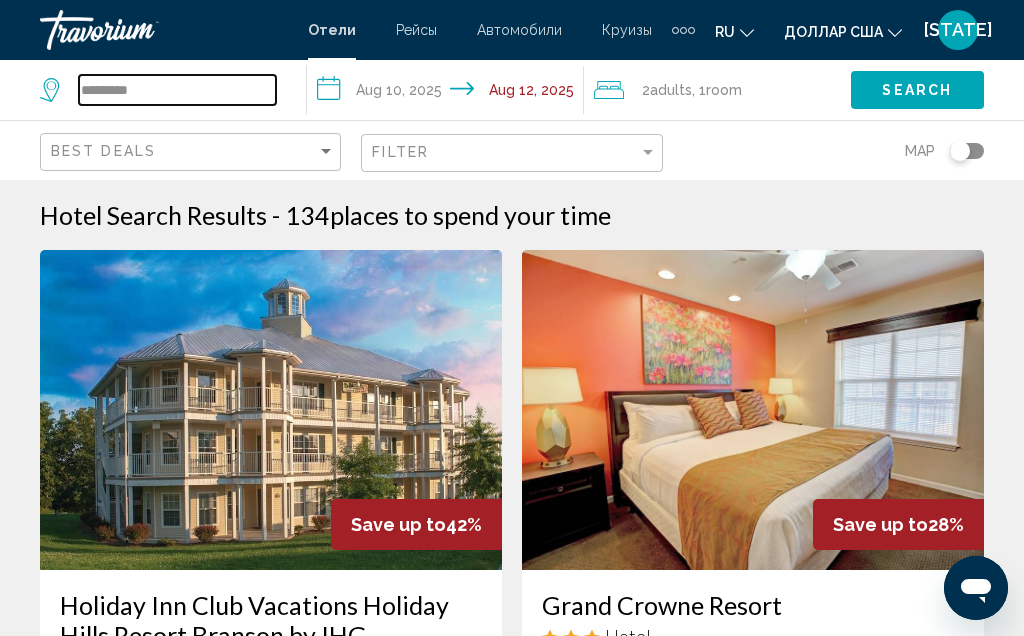 click on "********" at bounding box center (177, 90) 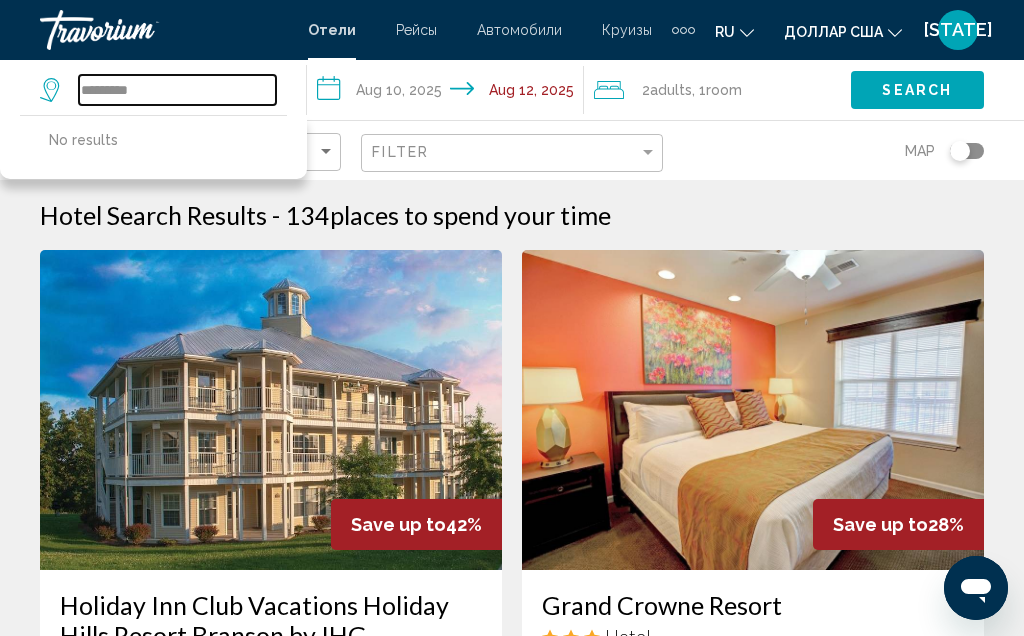 click on "********" at bounding box center [177, 90] 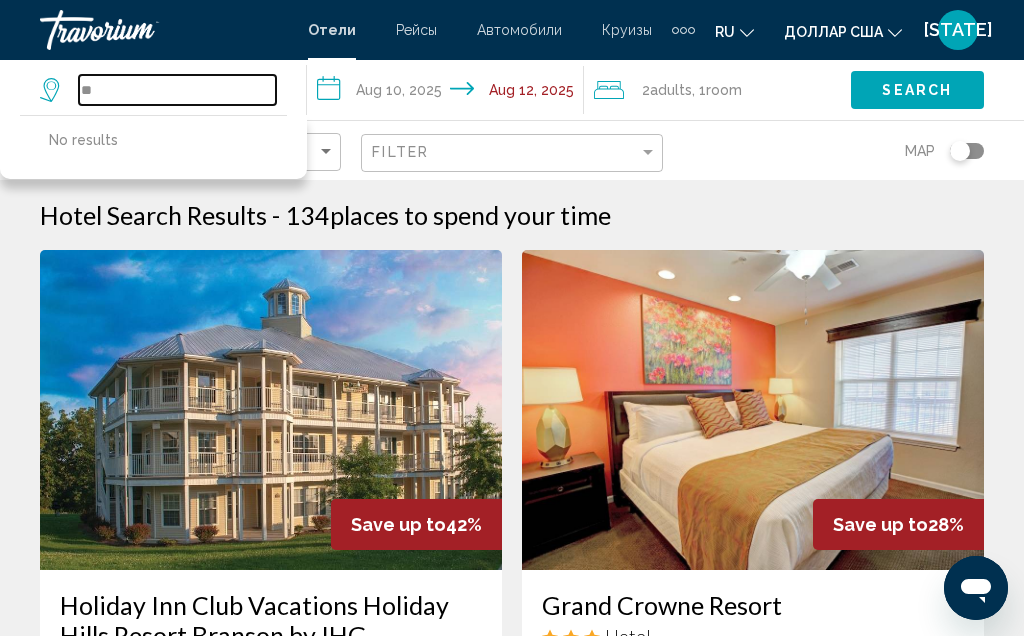 type on "*" 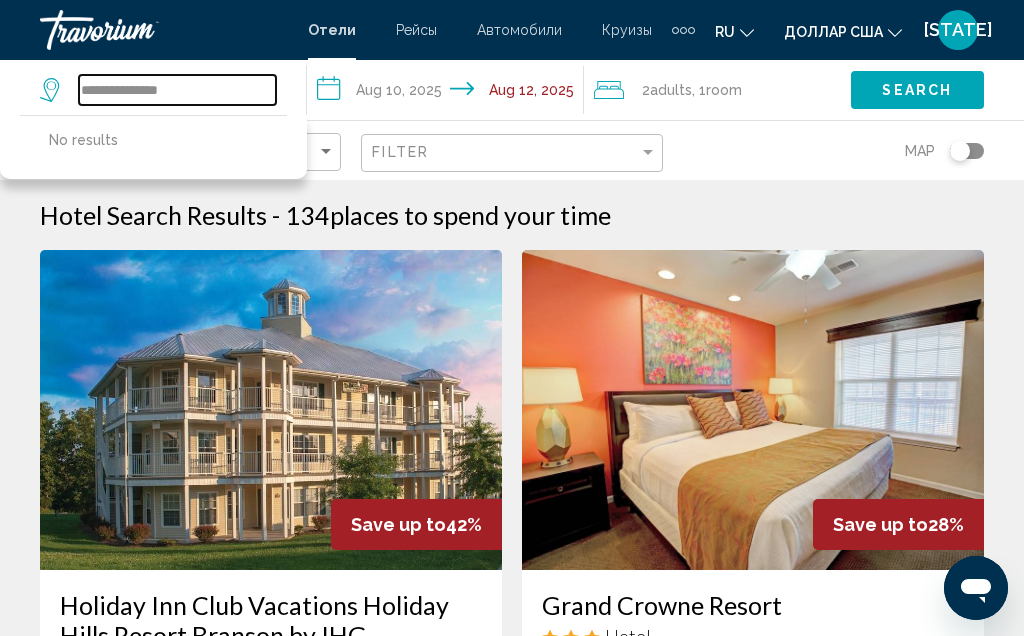 type on "**********" 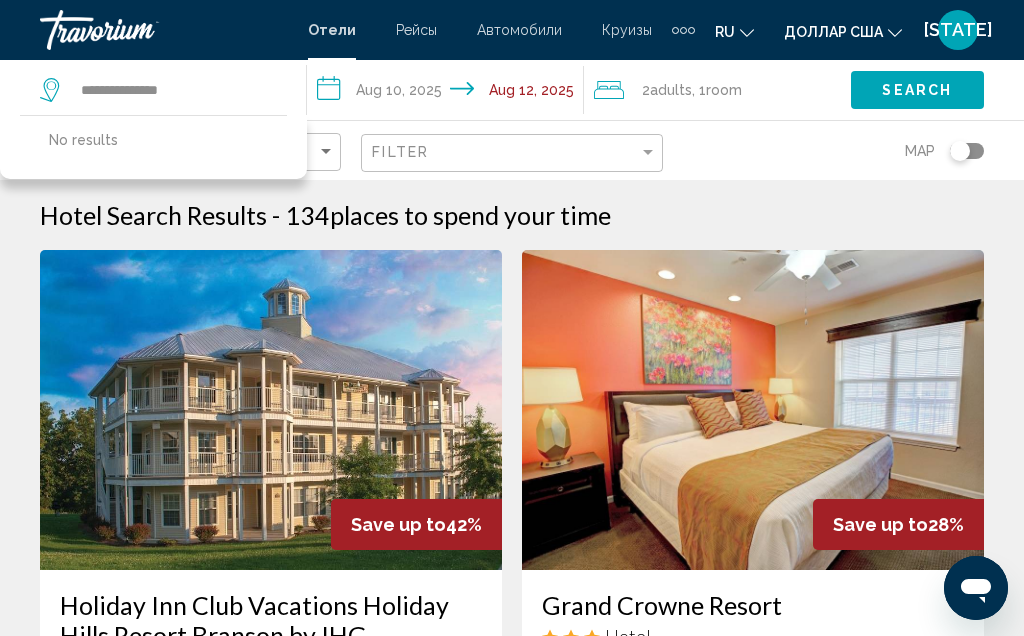 click on "Search" 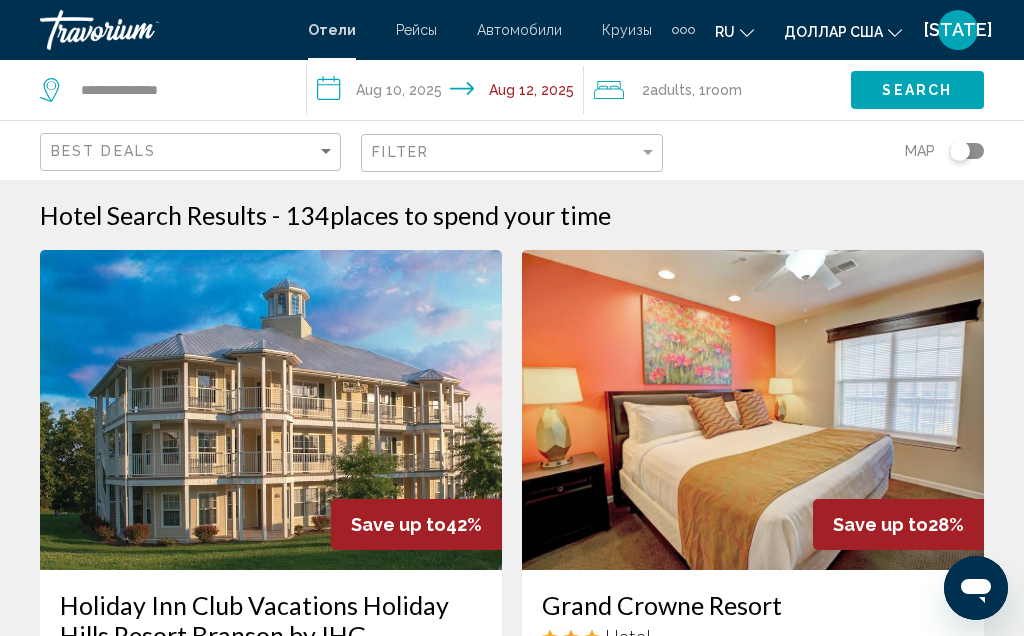 click on "Search" 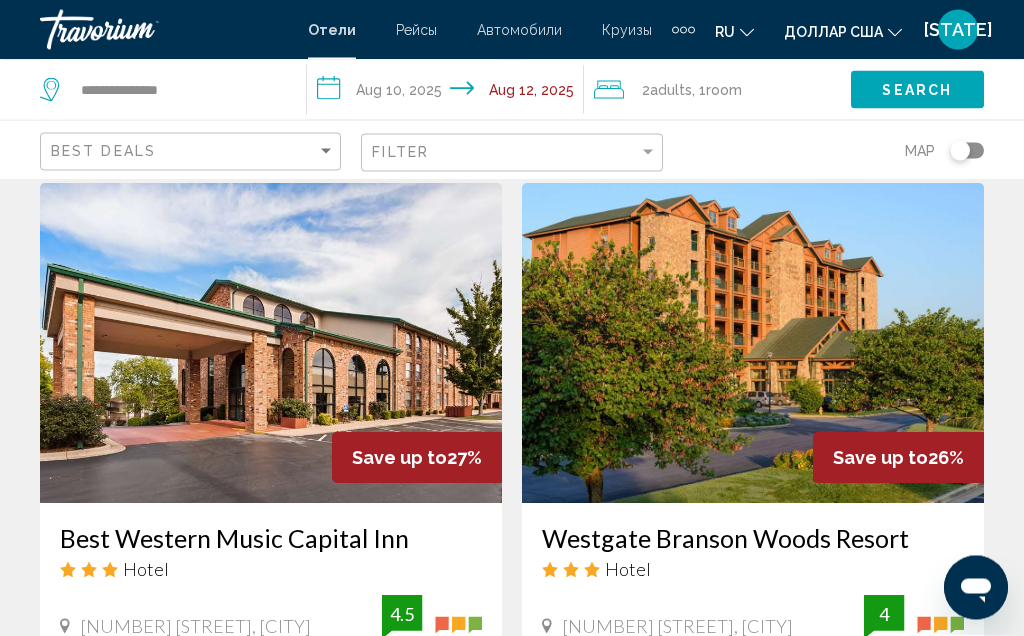 scroll, scrollTop: 804, scrollLeft: 0, axis: vertical 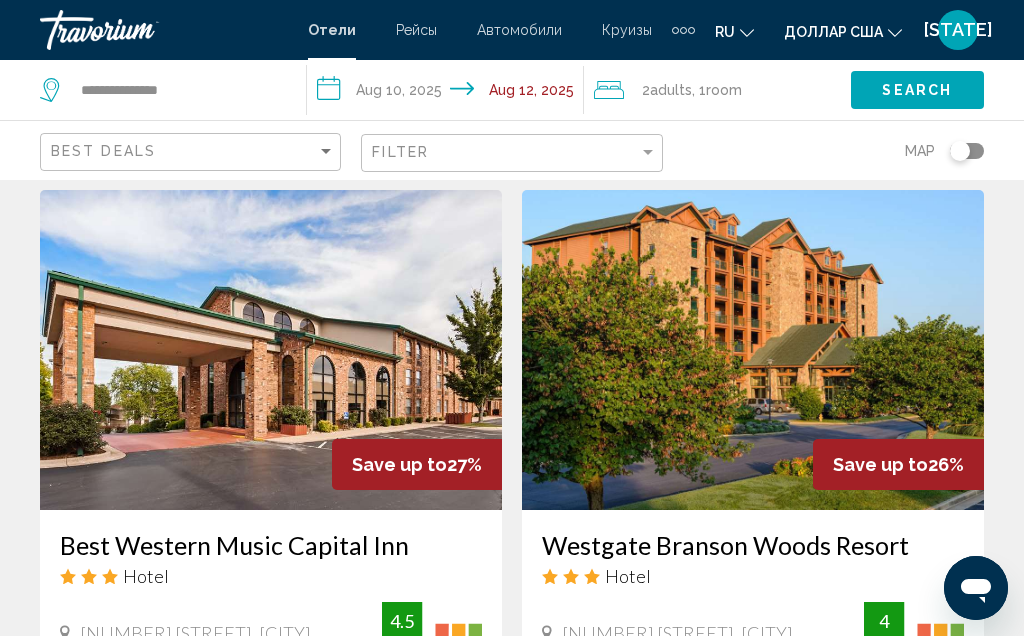 click on "Westgate Branson Woods Resort" at bounding box center [753, 545] 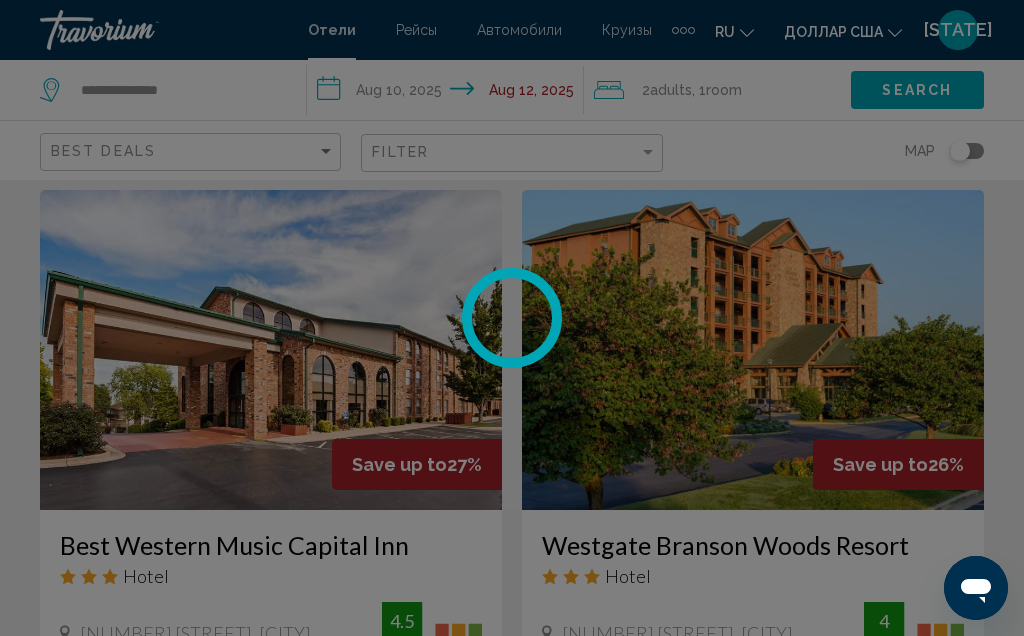 scroll, scrollTop: 0, scrollLeft: 0, axis: both 